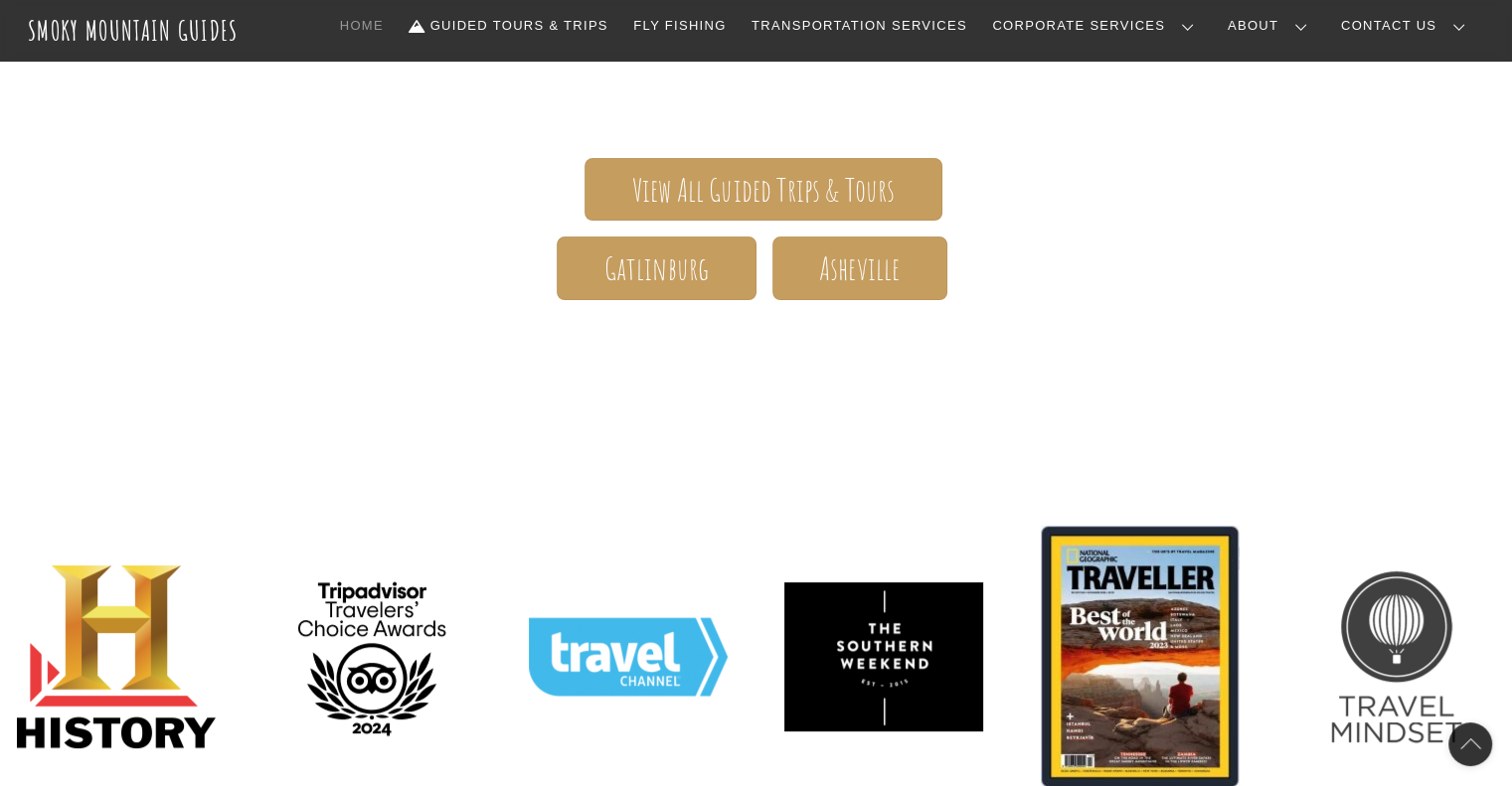 scroll, scrollTop: 433, scrollLeft: 0, axis: vertical 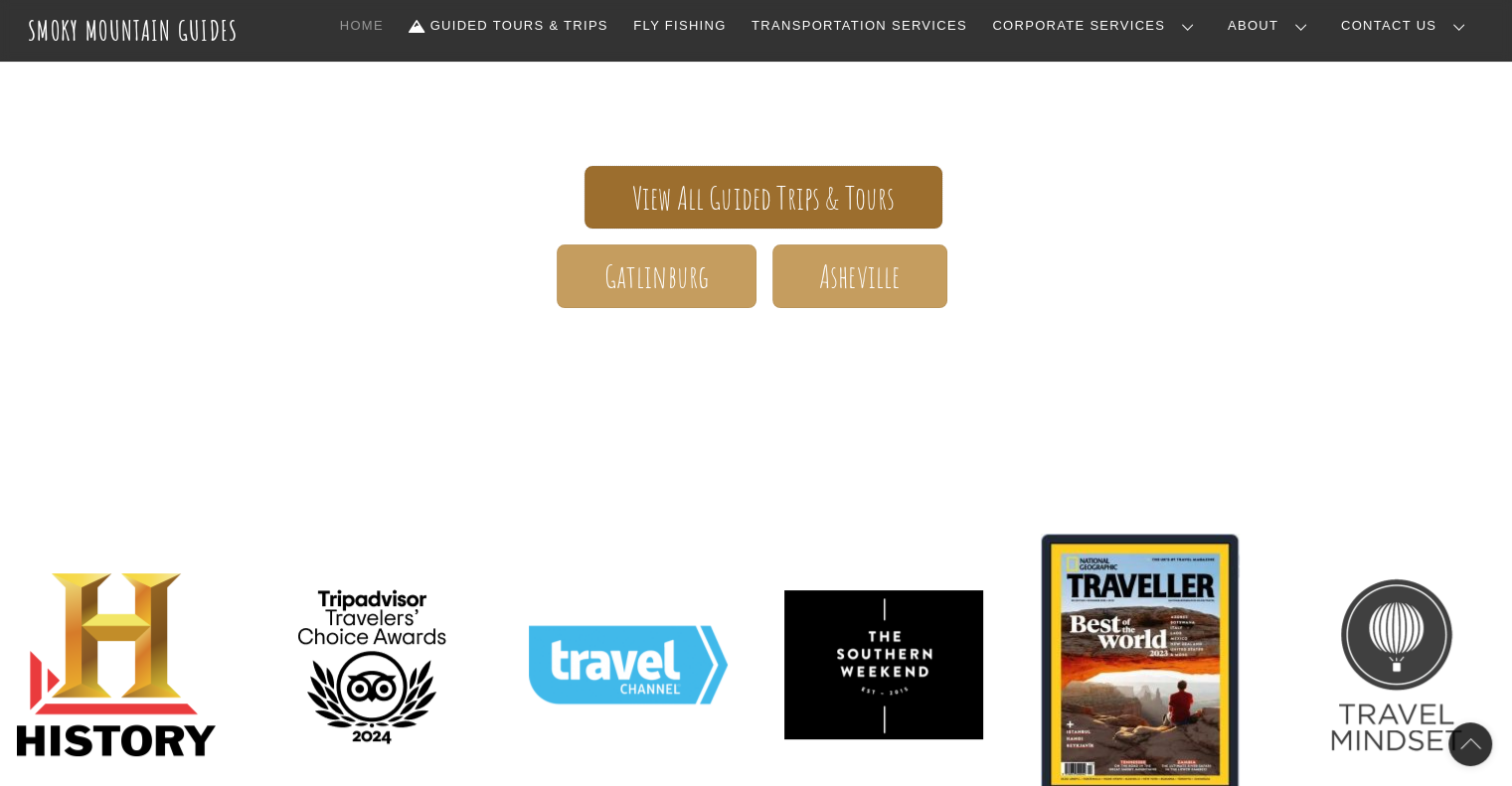 click on "View All Guided Trips & Tours" at bounding box center (763, 198) 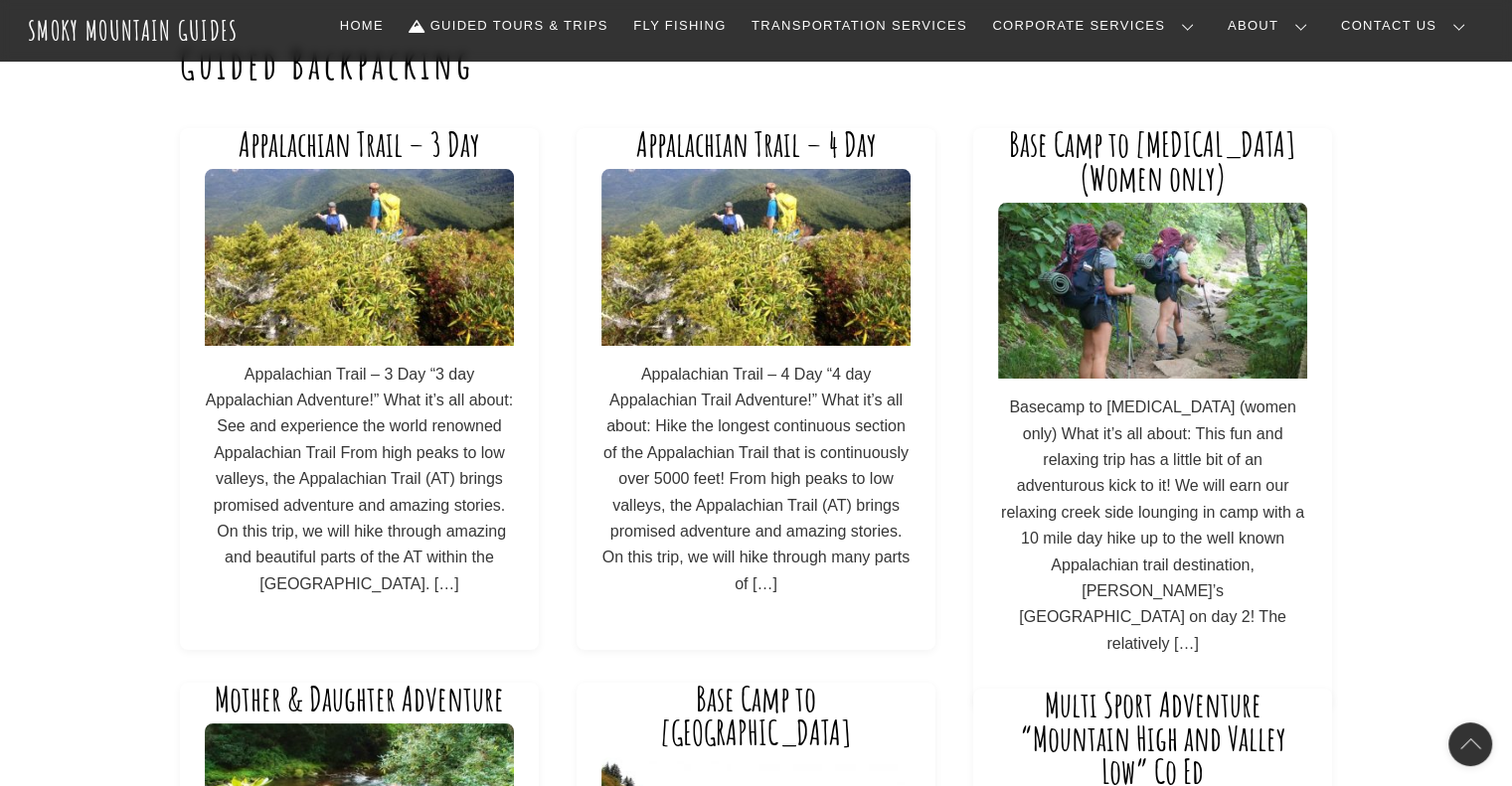 scroll, scrollTop: 85, scrollLeft: 0, axis: vertical 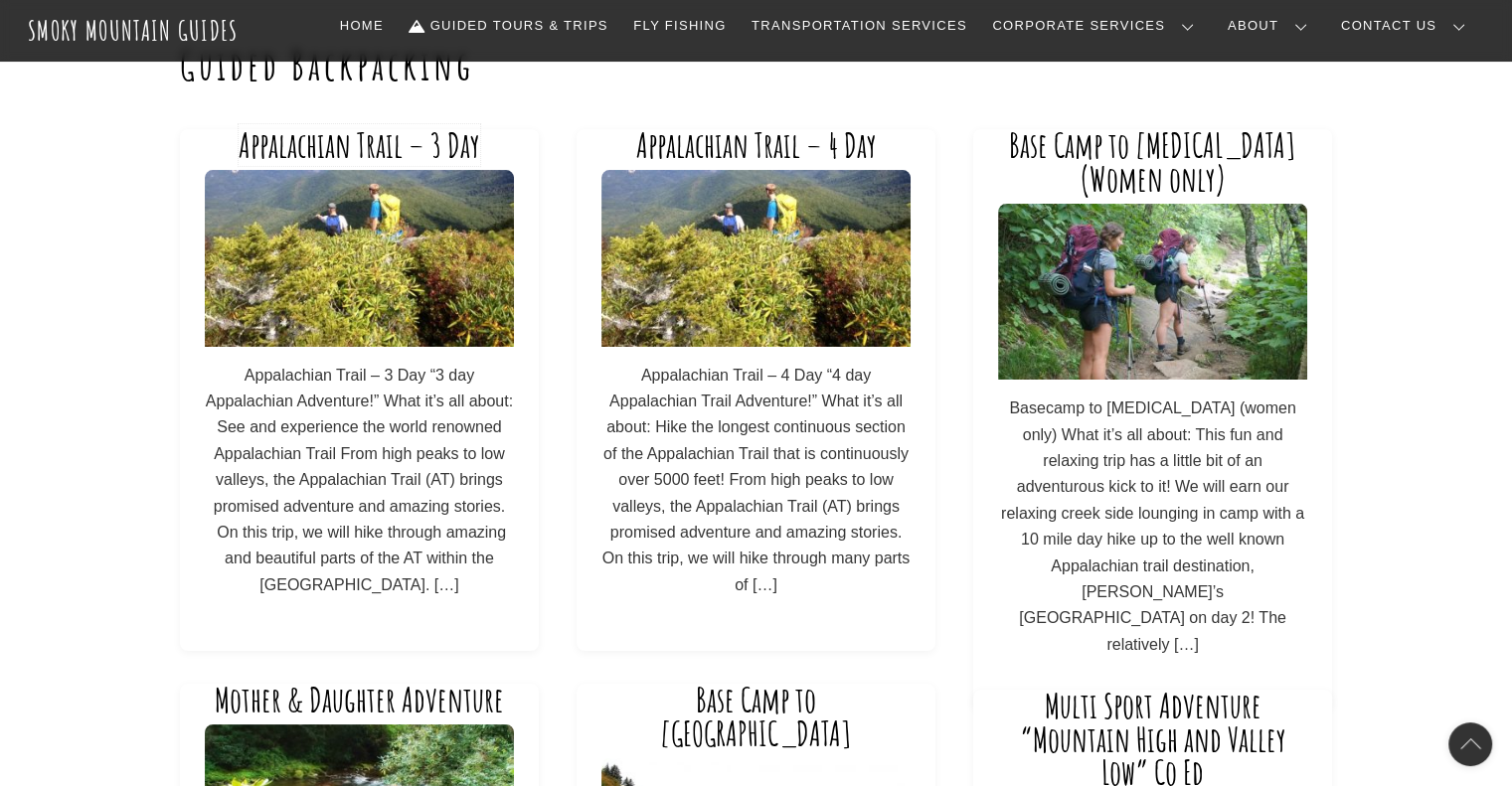 click on "Appalachian Trail – 3 Day" at bounding box center (359, 145) 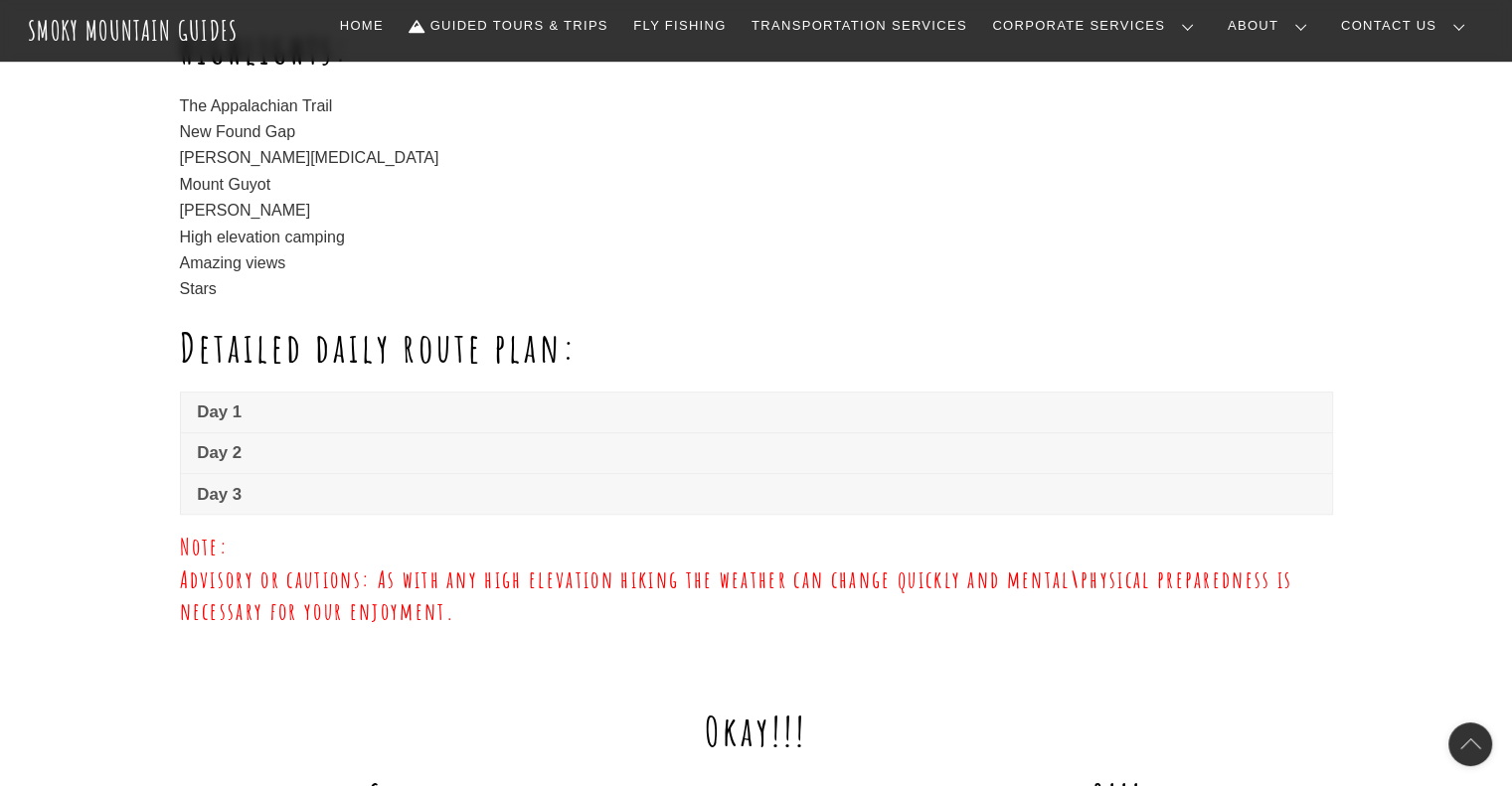 scroll, scrollTop: 1287, scrollLeft: 0, axis: vertical 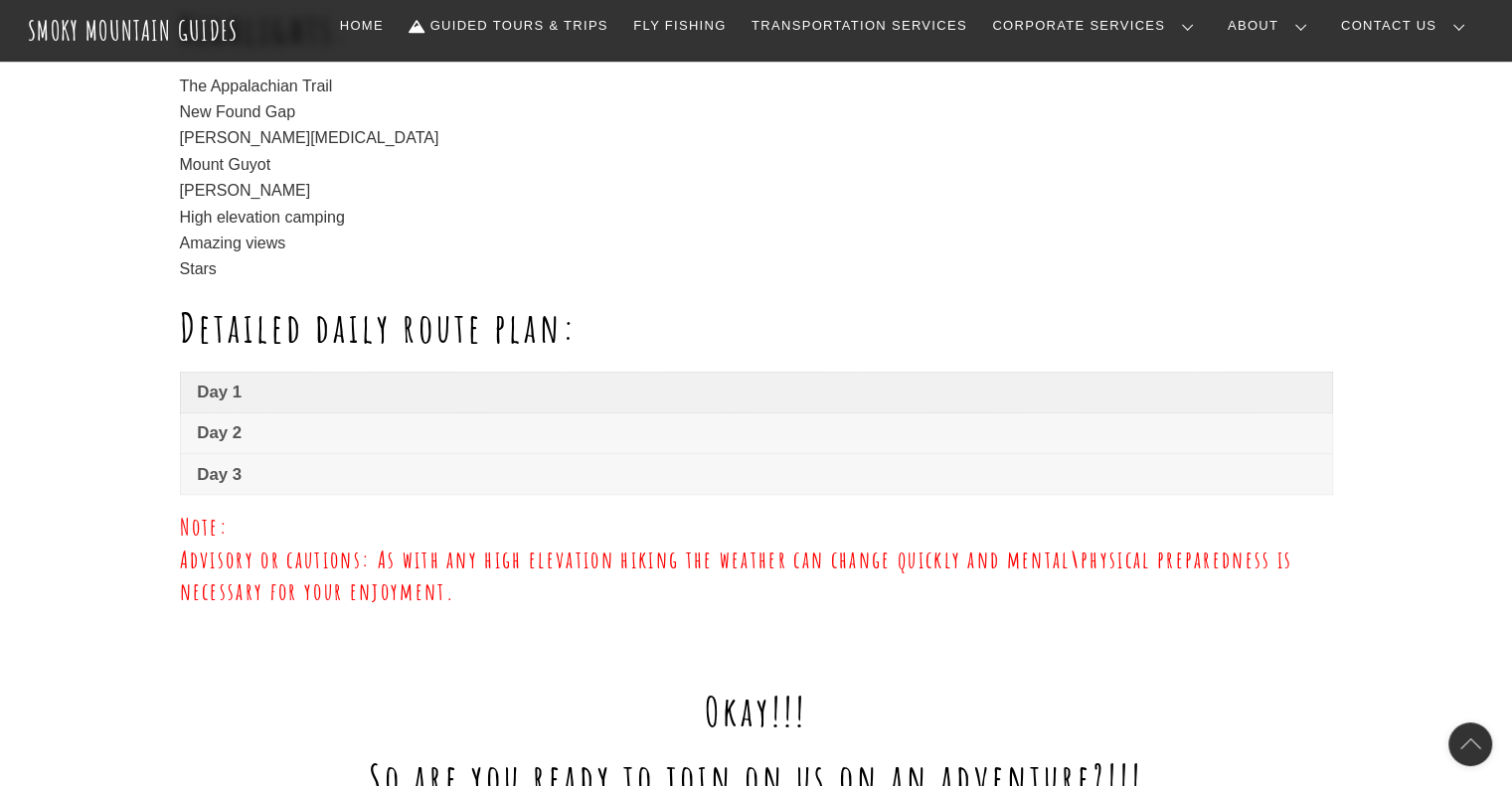 click on "Day 1" at bounding box center [756, 393] 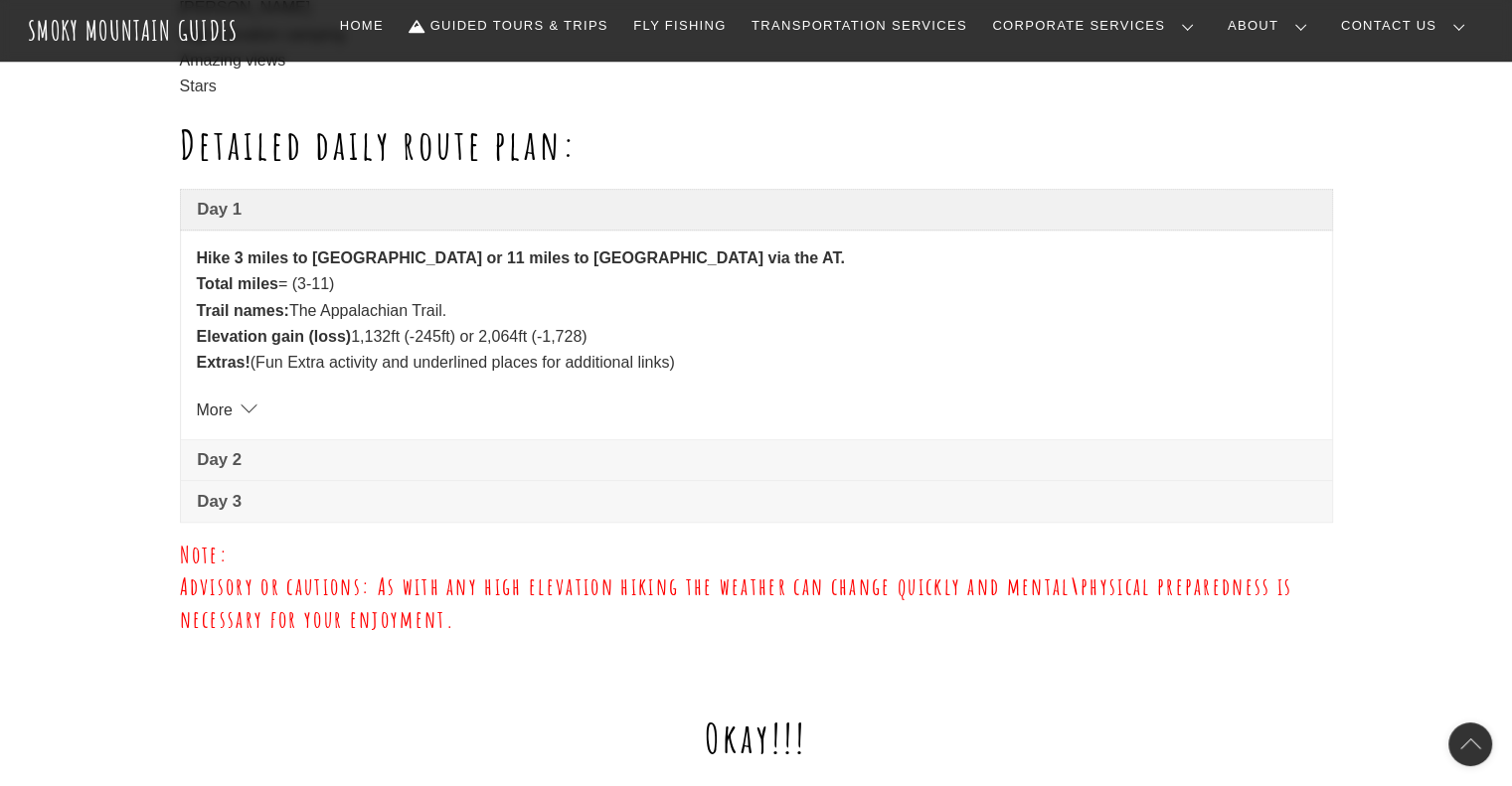scroll, scrollTop: 1471, scrollLeft: 0, axis: vertical 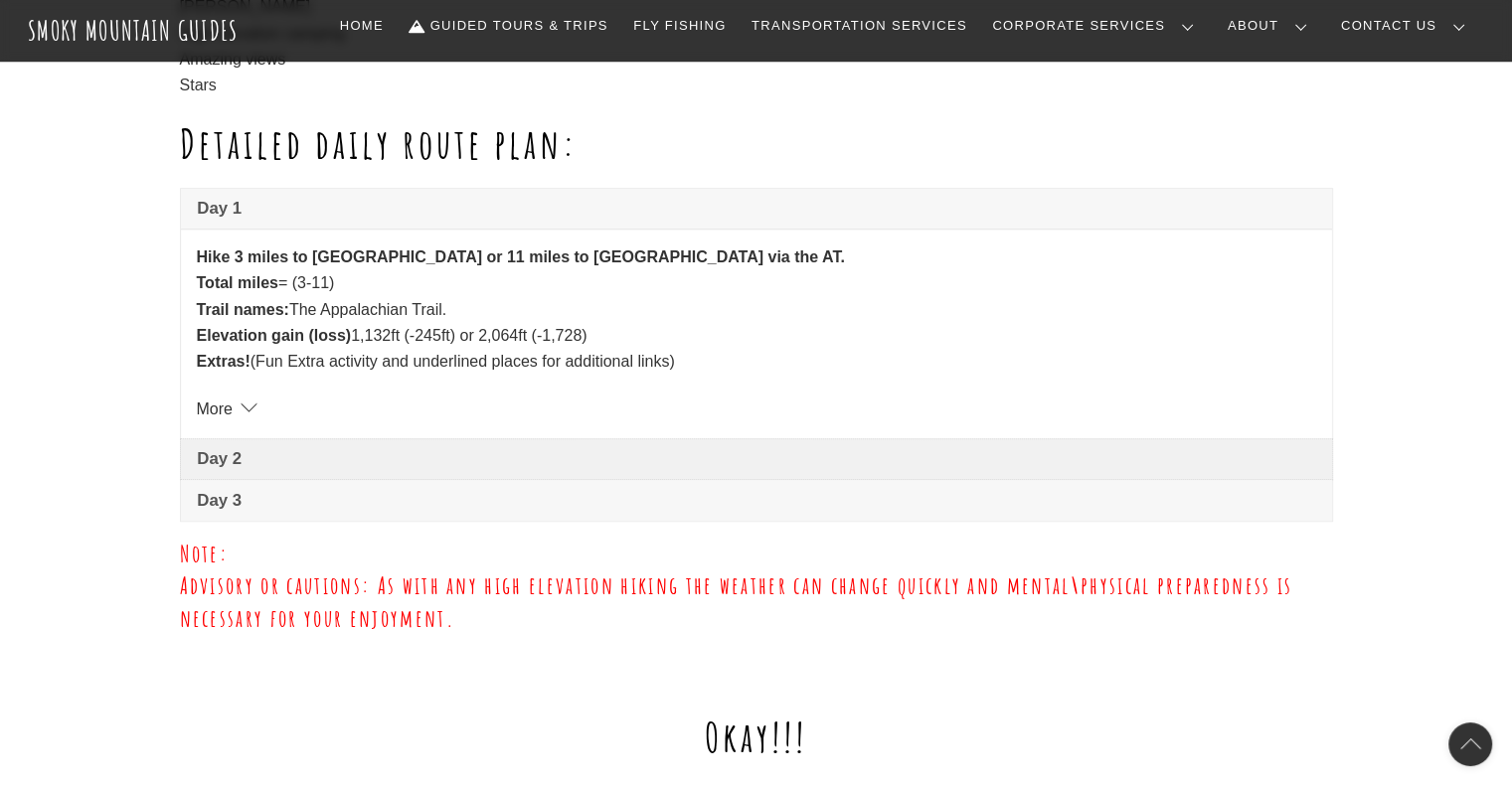 click on "Day 2" at bounding box center [756, 459] 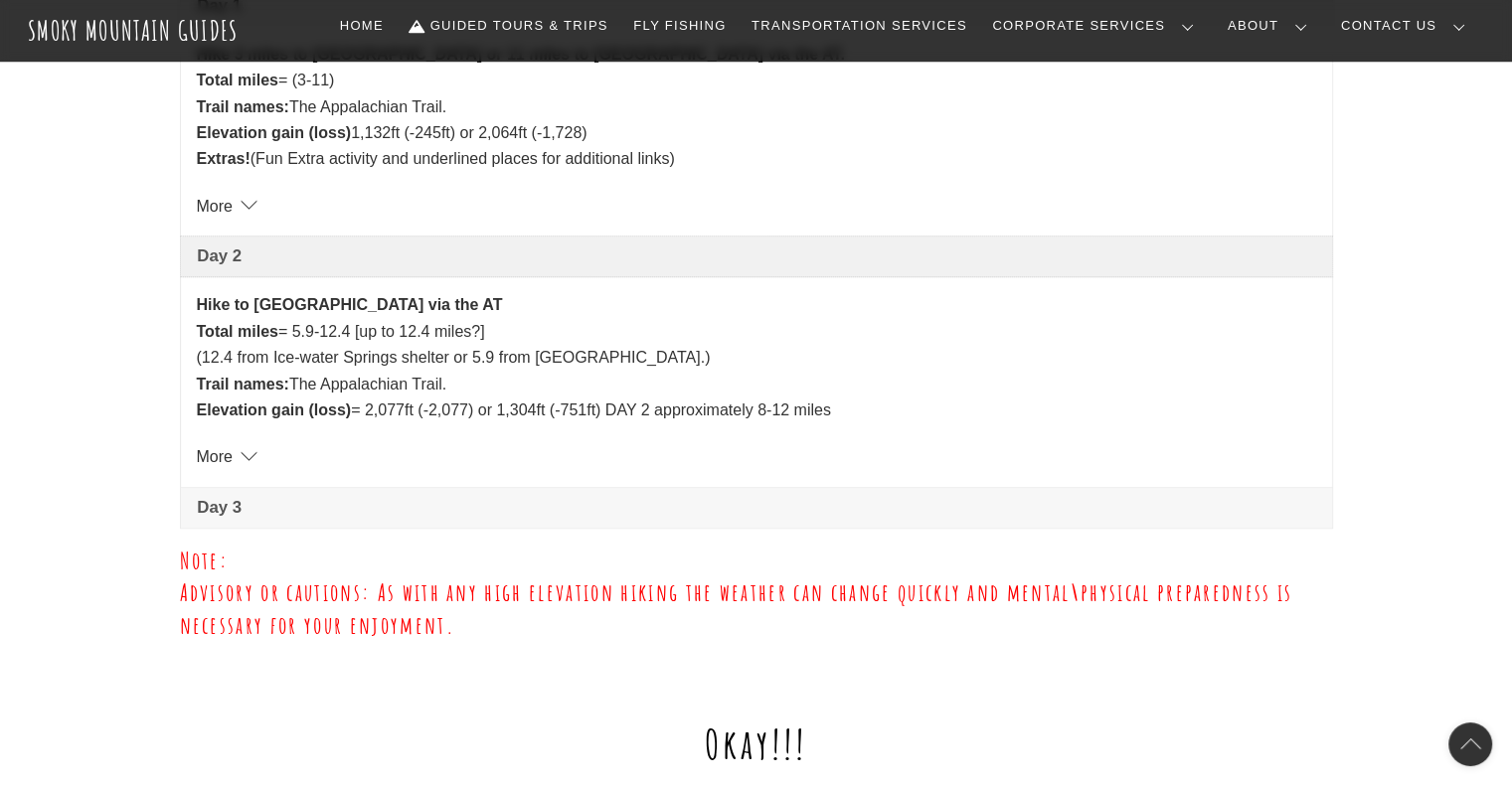 scroll, scrollTop: 1683, scrollLeft: 0, axis: vertical 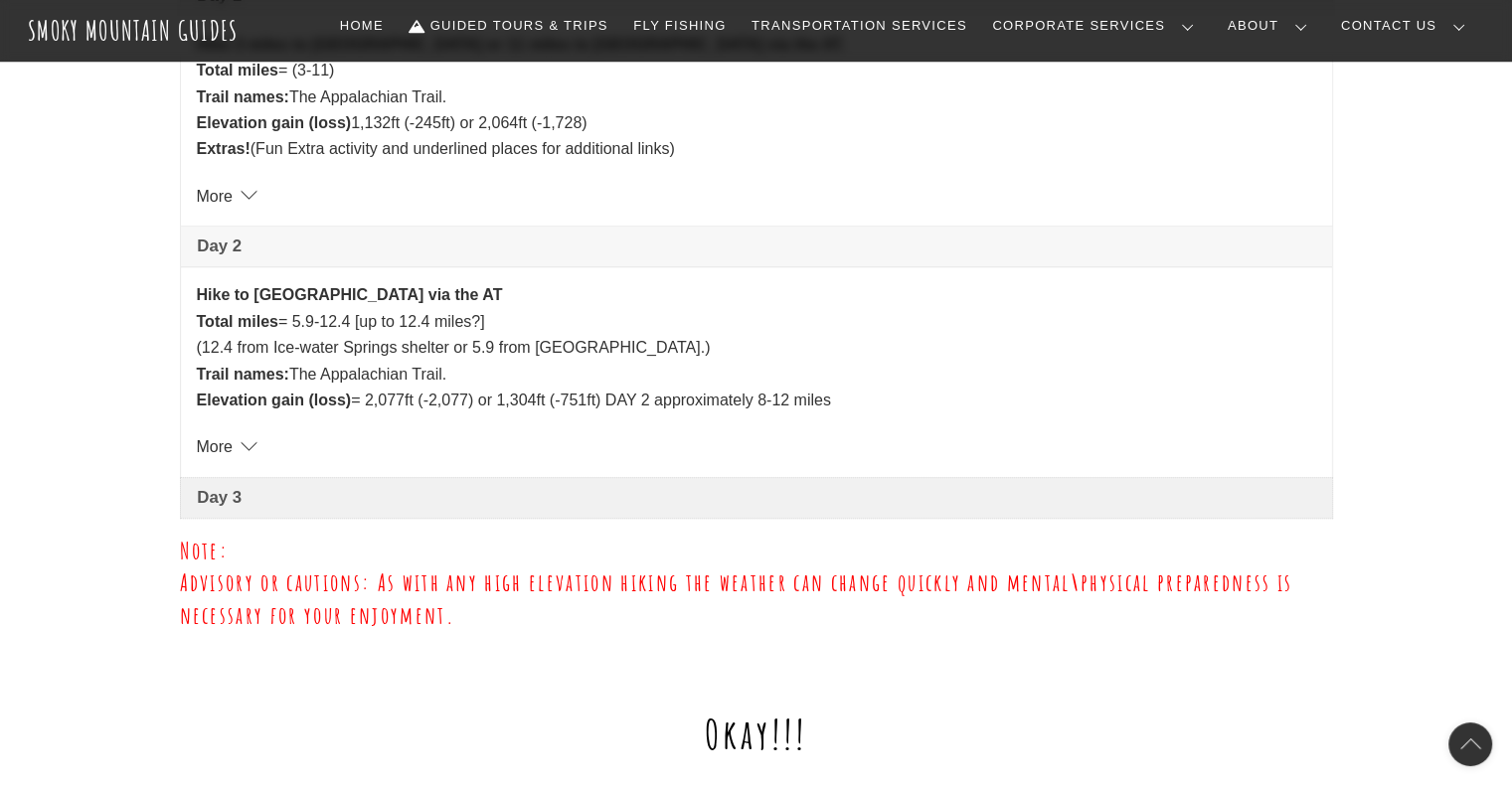 click on "Day 3" at bounding box center (756, 498) 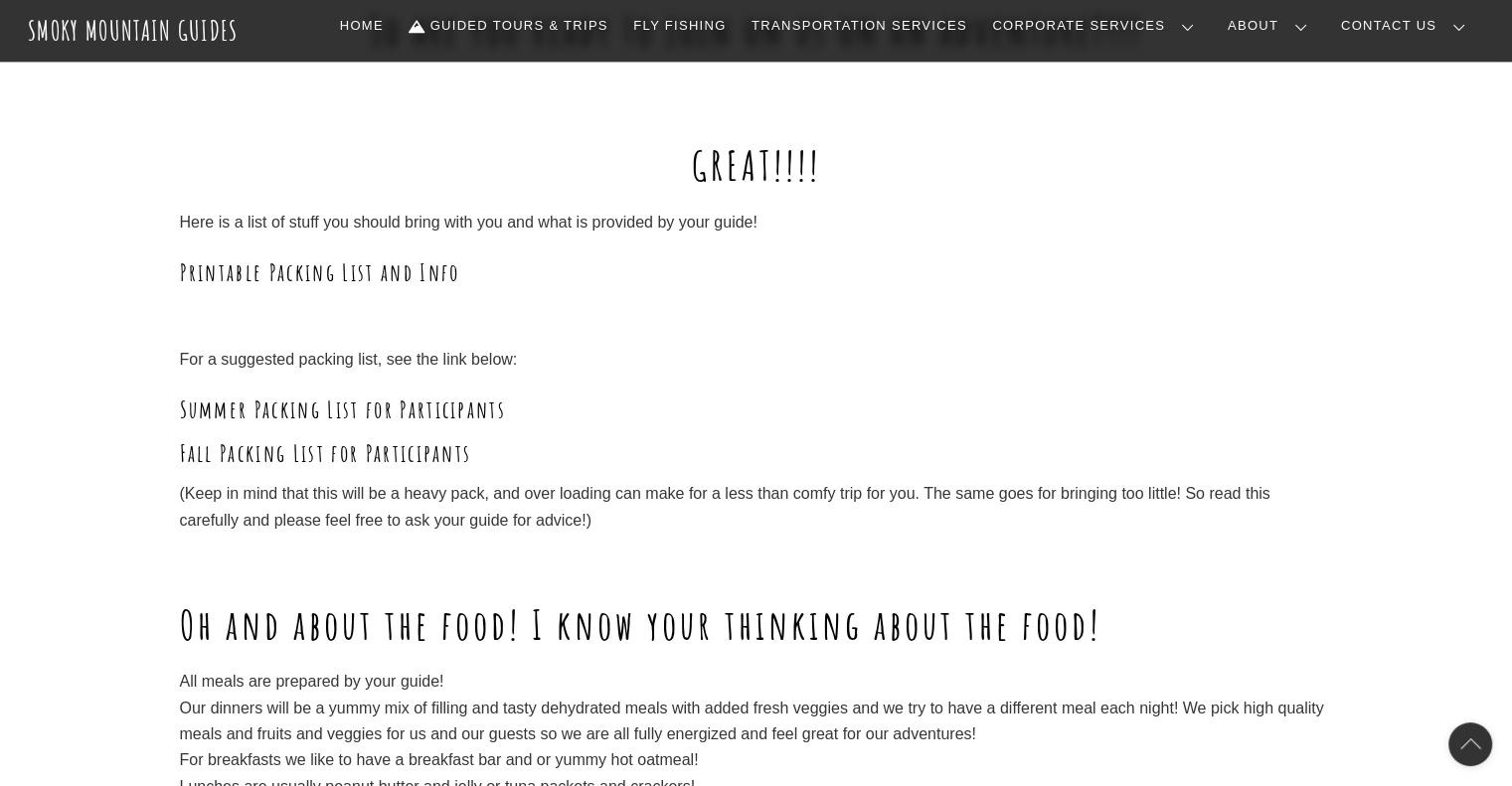 scroll, scrollTop: 2663, scrollLeft: 0, axis: vertical 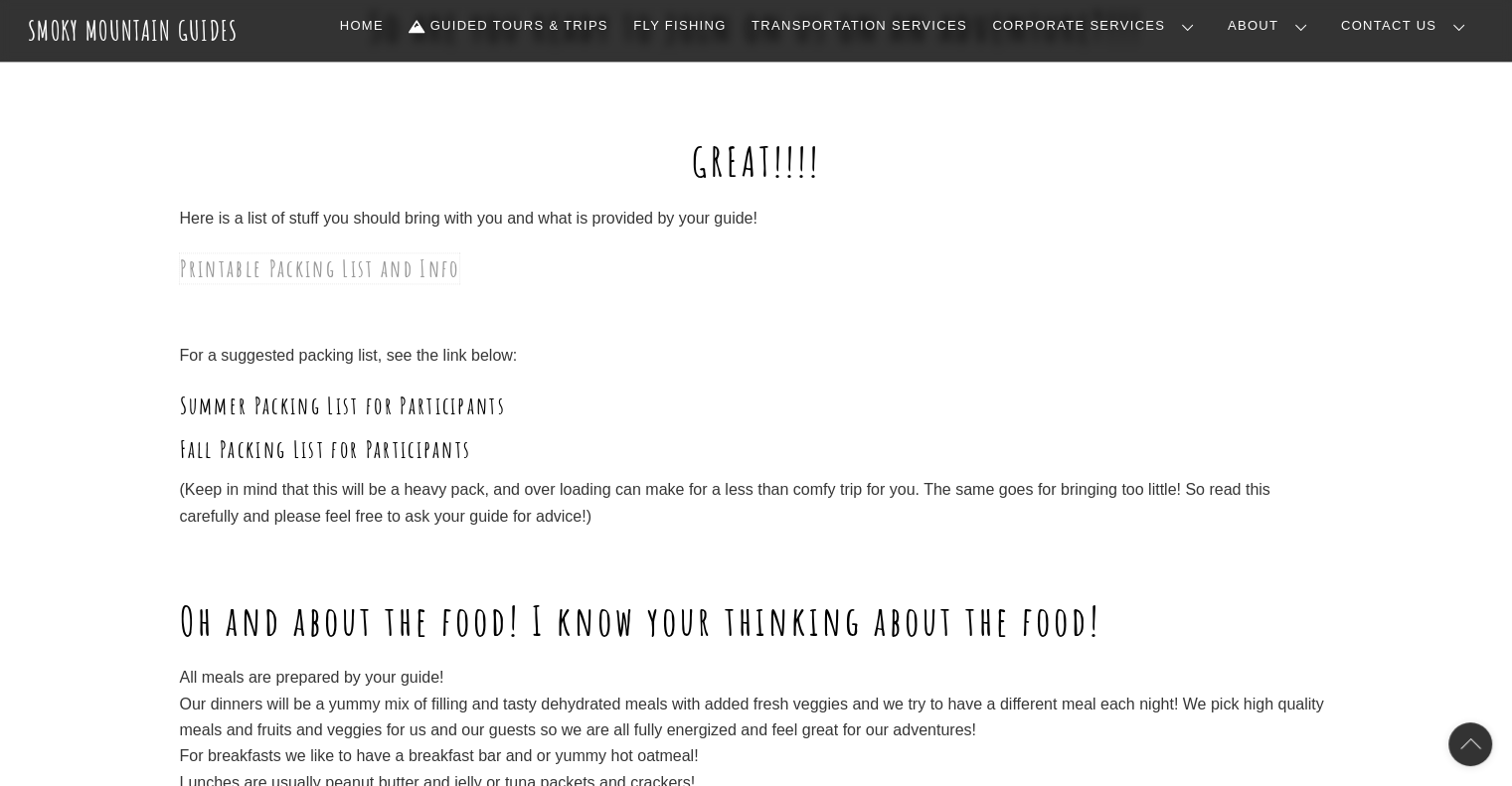 click on "Printable Packing List and Info" at bounding box center (320, 268) 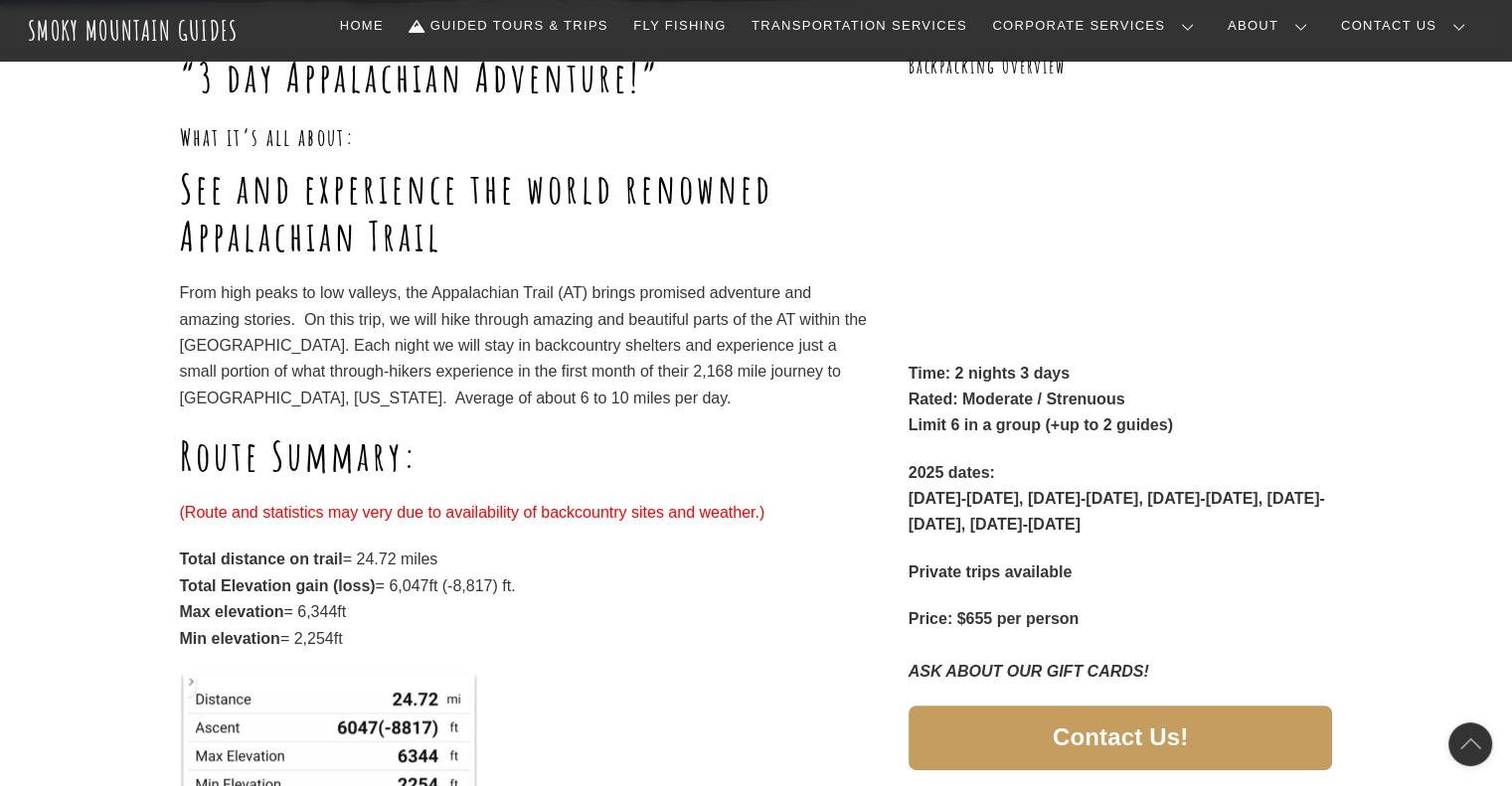 scroll, scrollTop: 298, scrollLeft: 0, axis: vertical 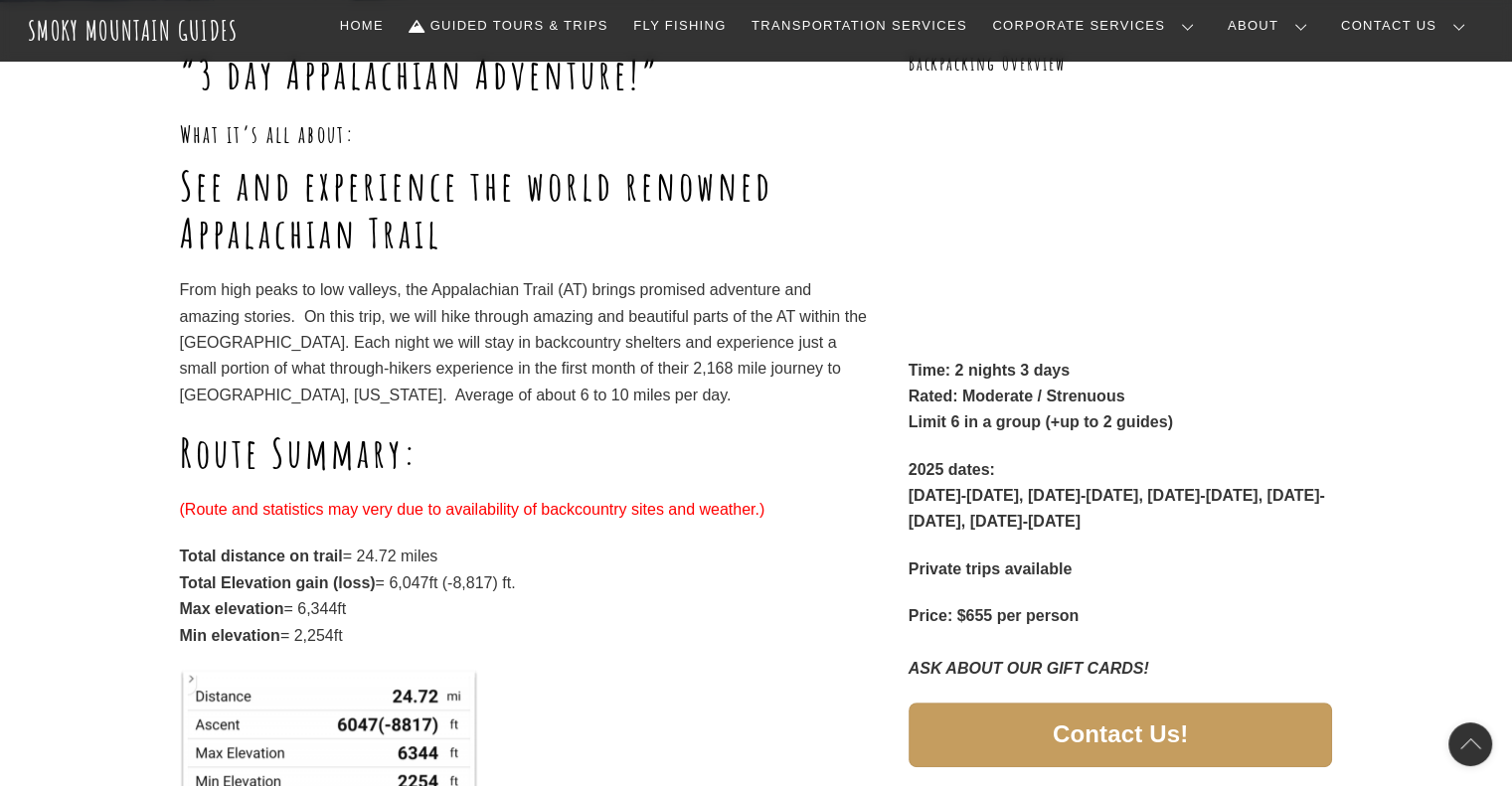 click on "“3 day Appalachian Adventure!”
What it’s all about:
See and experience the world renowned Appalachian Trail
From high peaks to low valleys, the Appalachian Trail (AT) brings promised adventure and amazing stories.  On this trip, we will hike through amazing and beautiful parts of the AT within the National Park. Each night we will stay in backcountry shelters and experience just a small portion of what through-hikers experience in the first month of their 2,168 mile journey to Katahdin, Maine.  Average of about 6 to 10 miles per day." at bounding box center [526, 239] 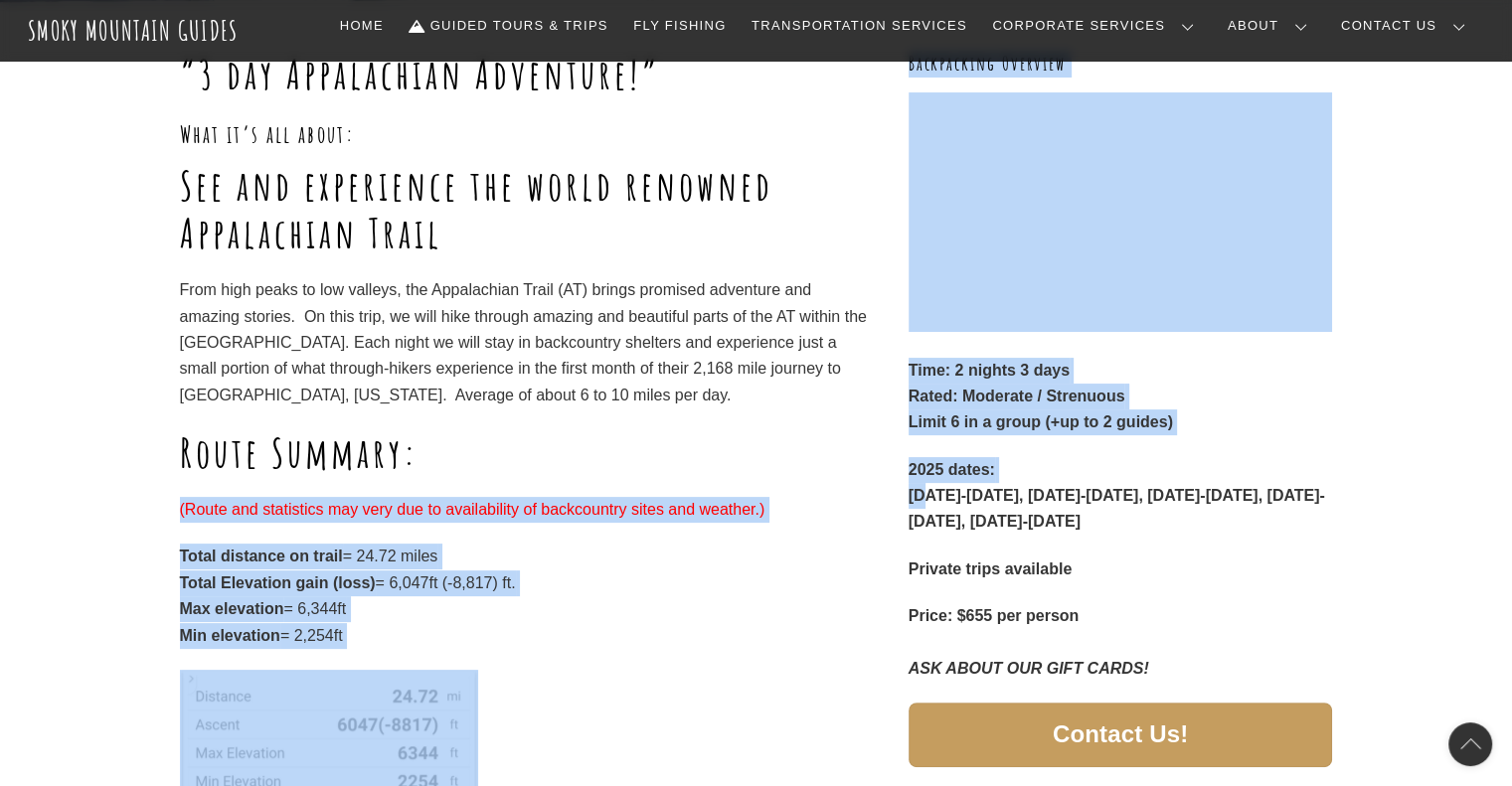 drag, startPoint x: 830, startPoint y: 468, endPoint x: 926, endPoint y: 501, distance: 101.51355 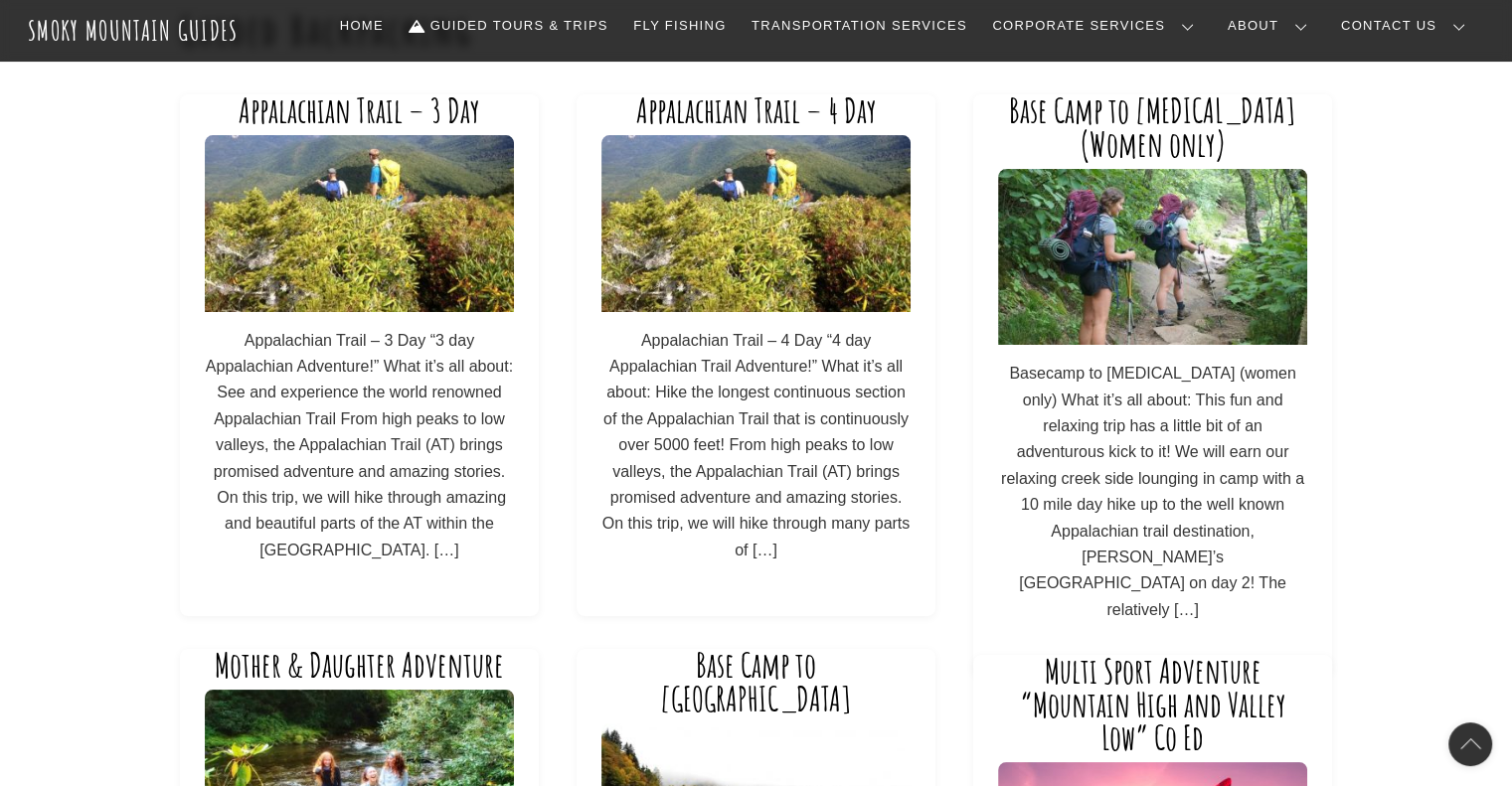 scroll, scrollTop: 142, scrollLeft: 0, axis: vertical 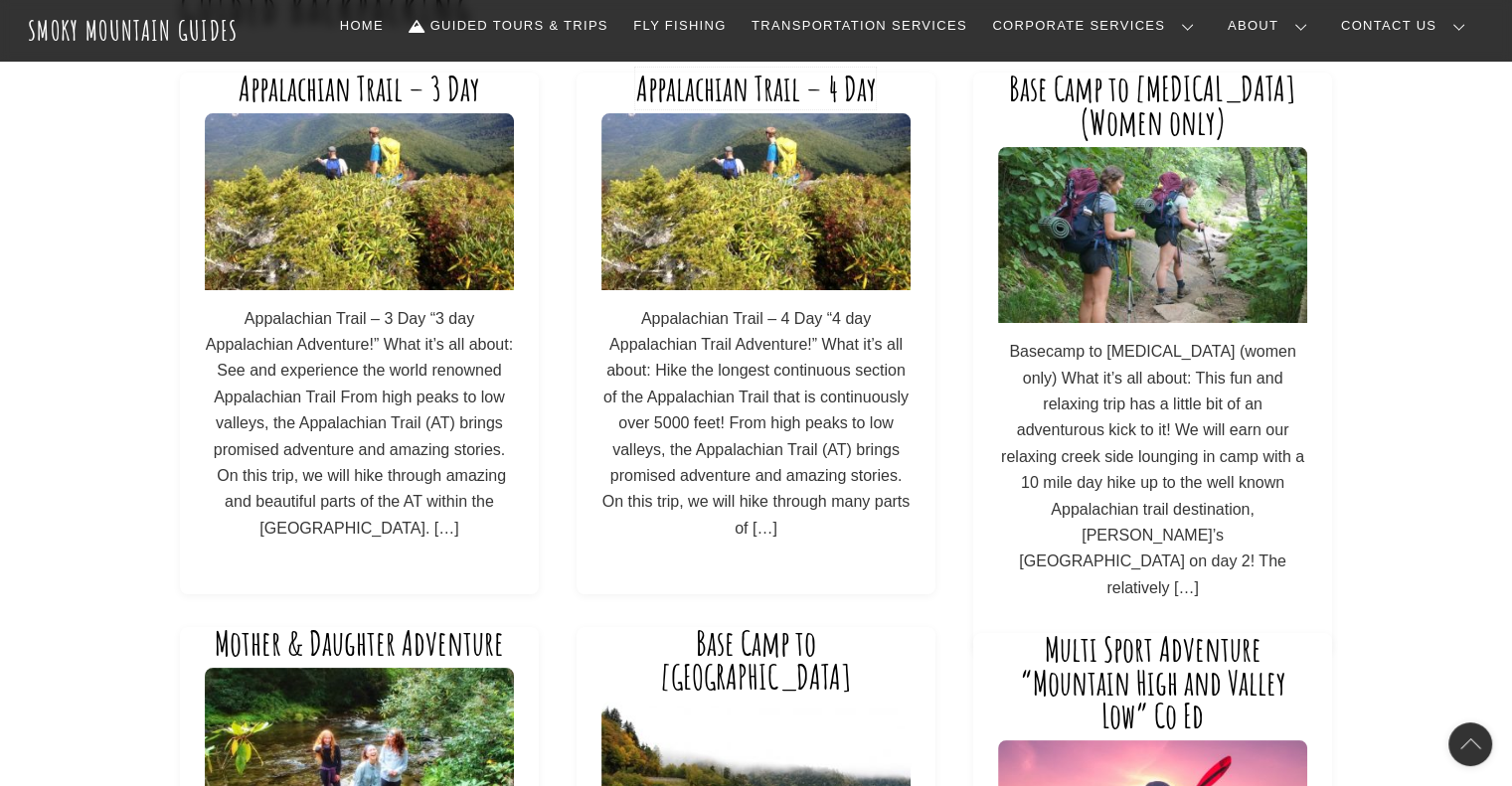 click on "Appalachian Trail – 4 Day" at bounding box center (756, 88) 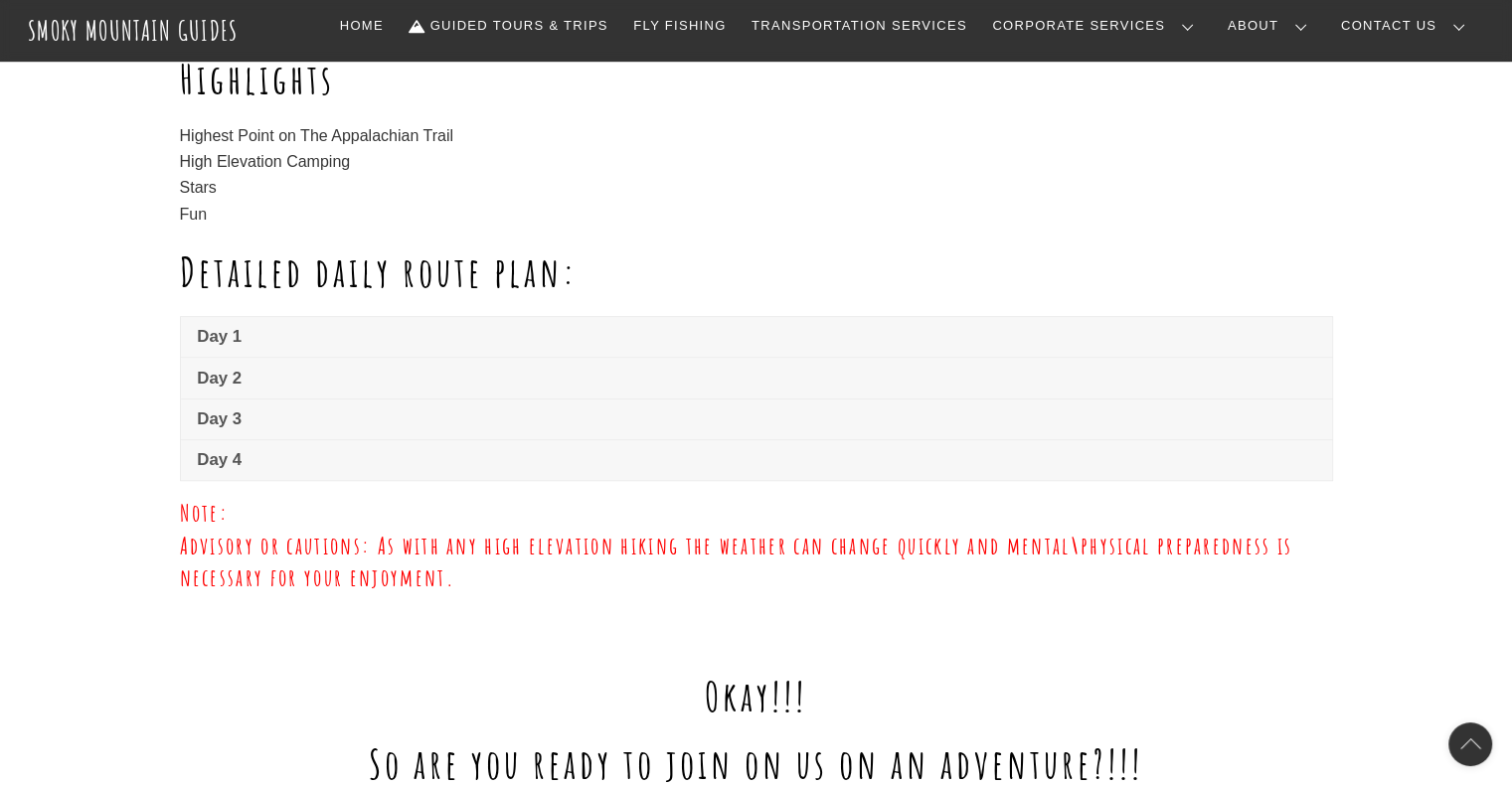 scroll, scrollTop: 1274, scrollLeft: 0, axis: vertical 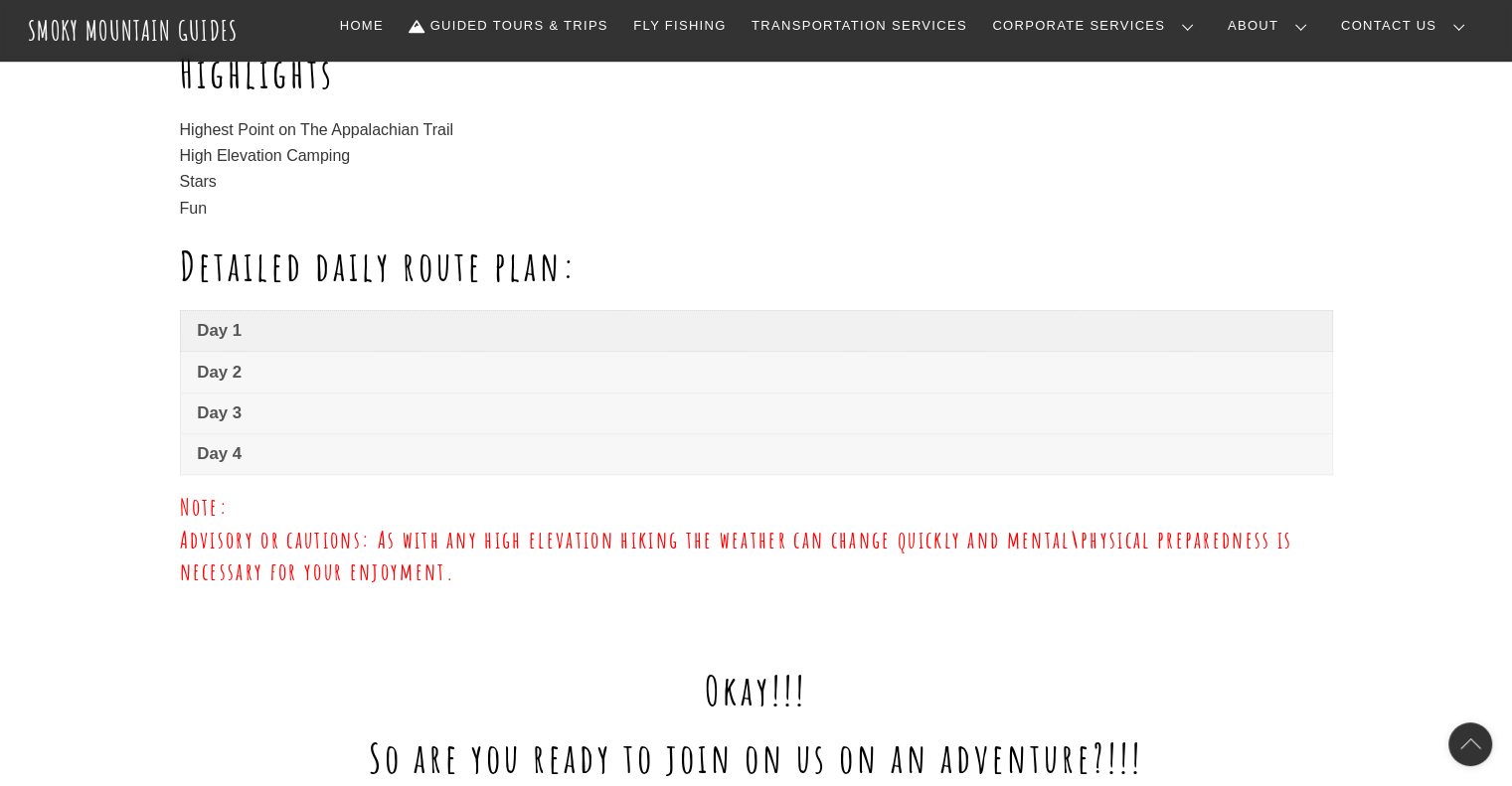 click on "Day 1" at bounding box center (756, 331) 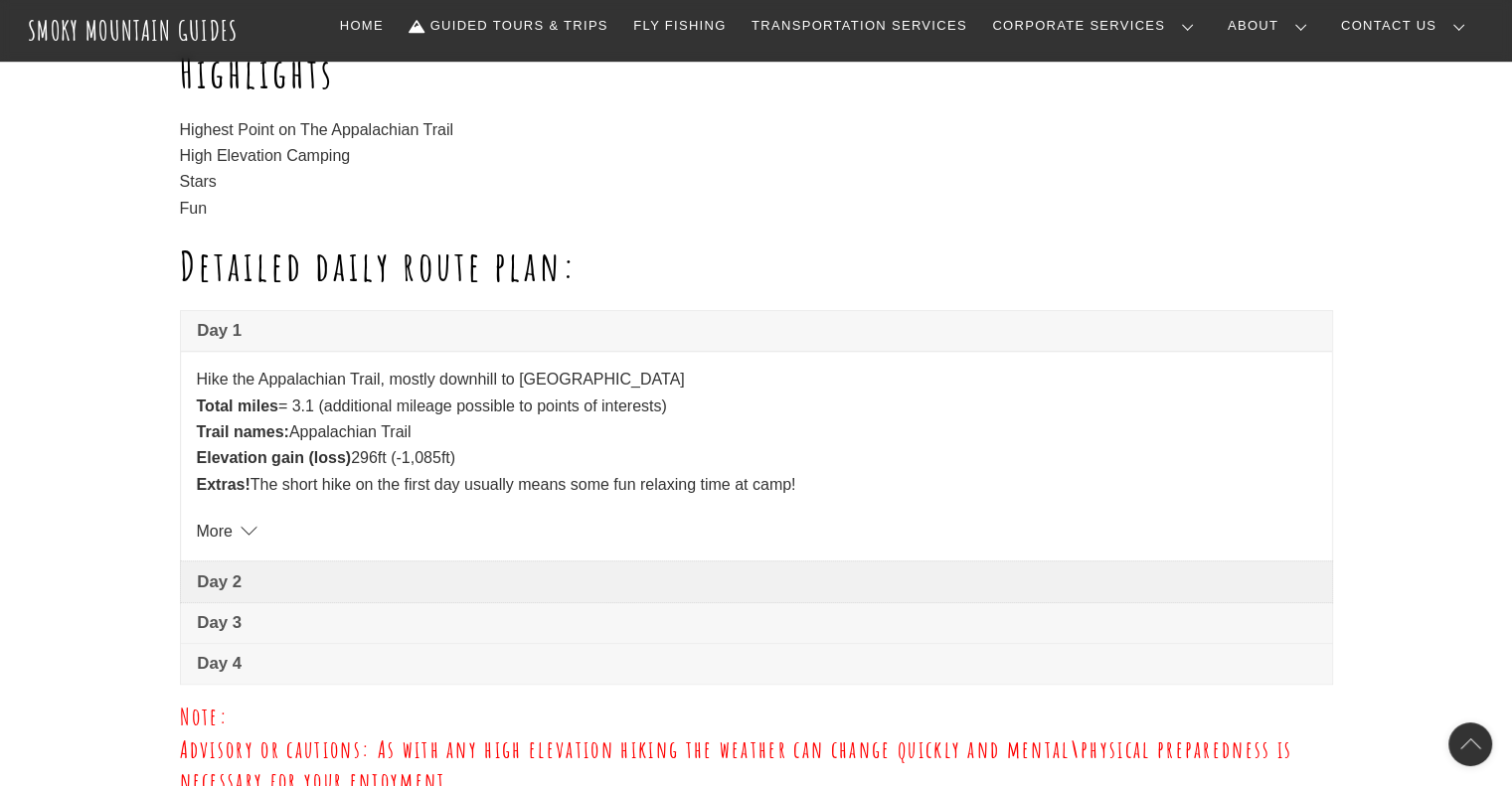 click on "Day 2" at bounding box center [756, 582] 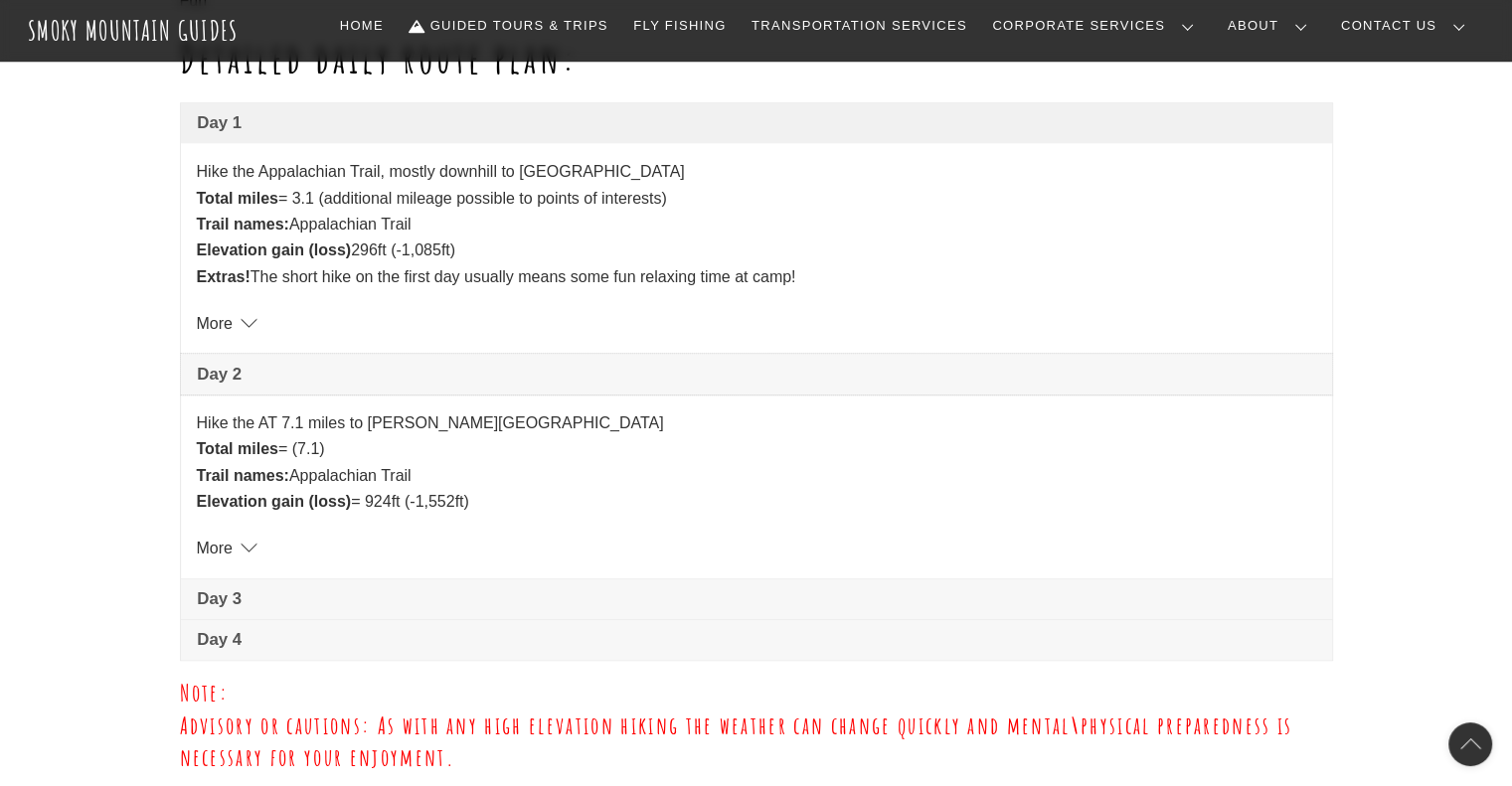 scroll, scrollTop: 1516, scrollLeft: 0, axis: vertical 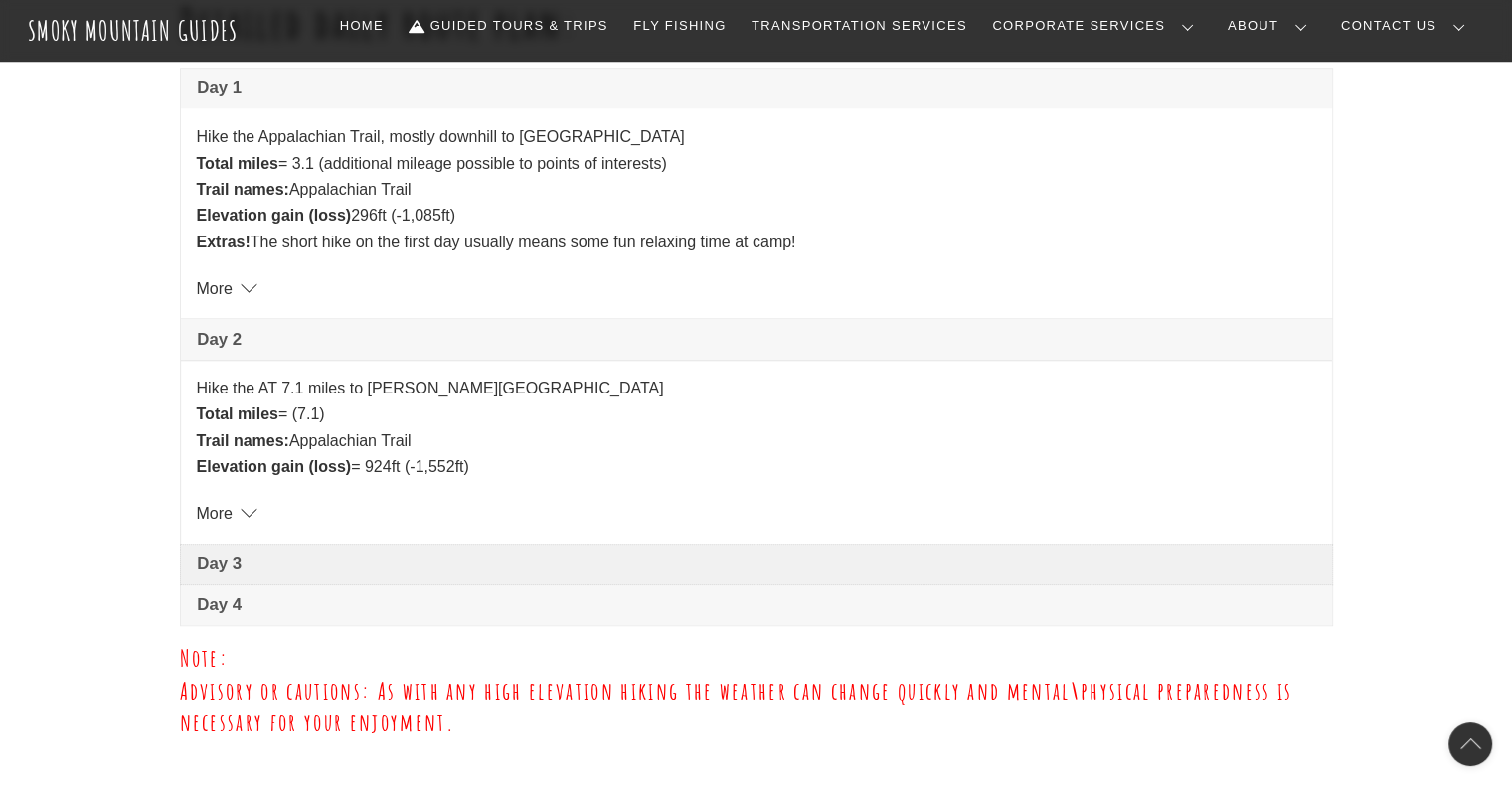 click on "Day 3" at bounding box center (756, 564) 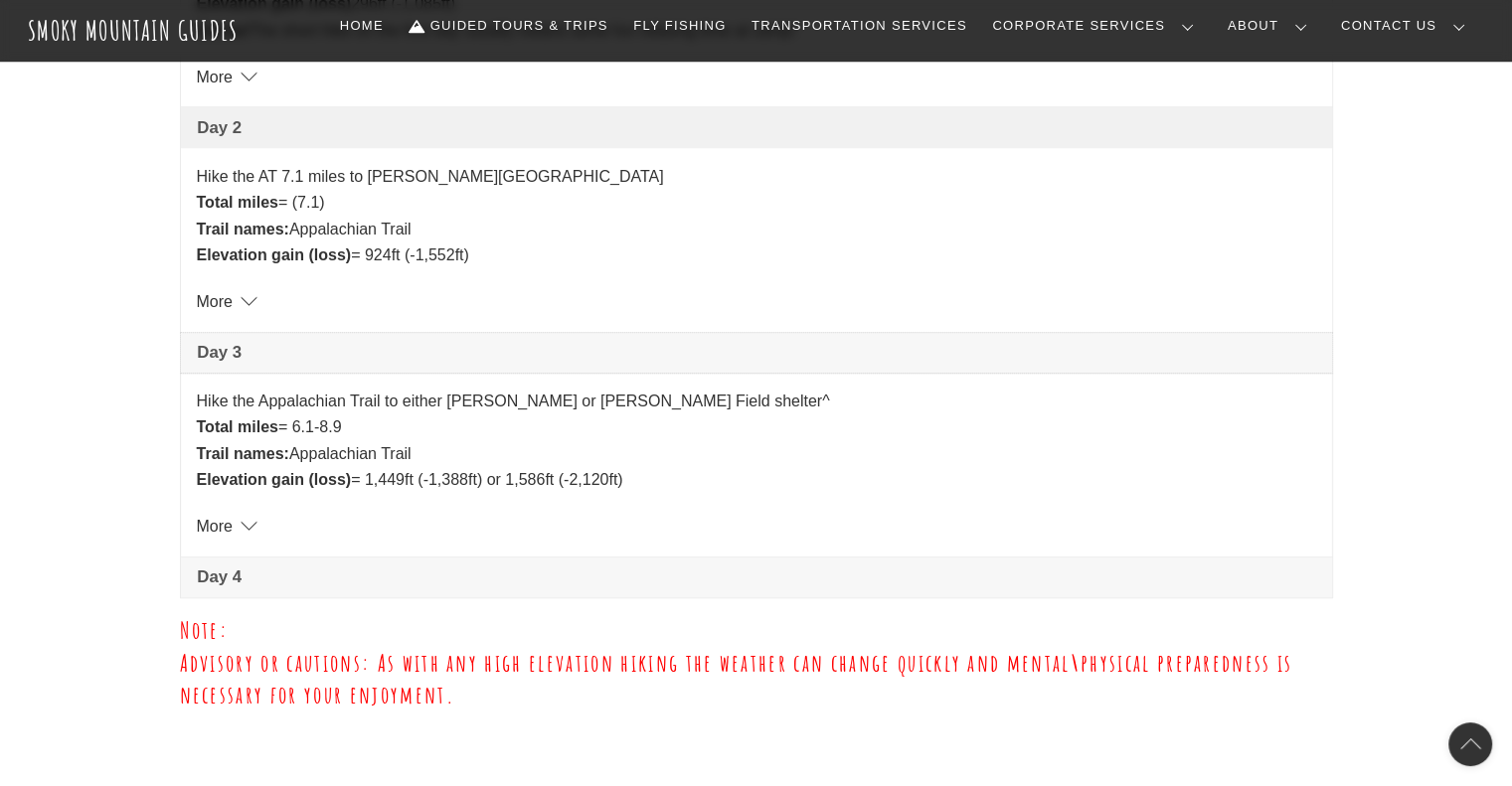 scroll, scrollTop: 1766, scrollLeft: 0, axis: vertical 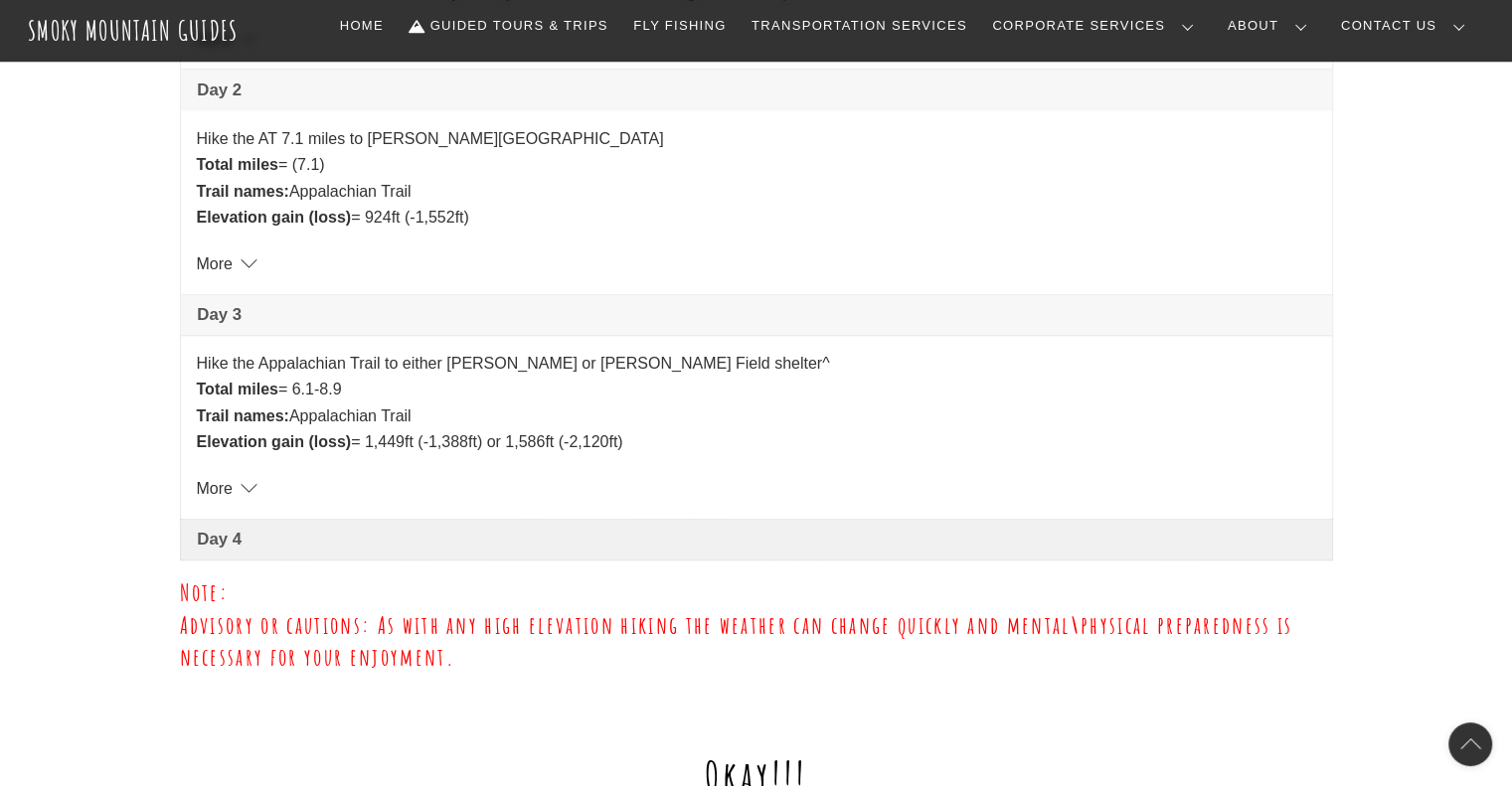 click on "Day 4" at bounding box center [756, 540] 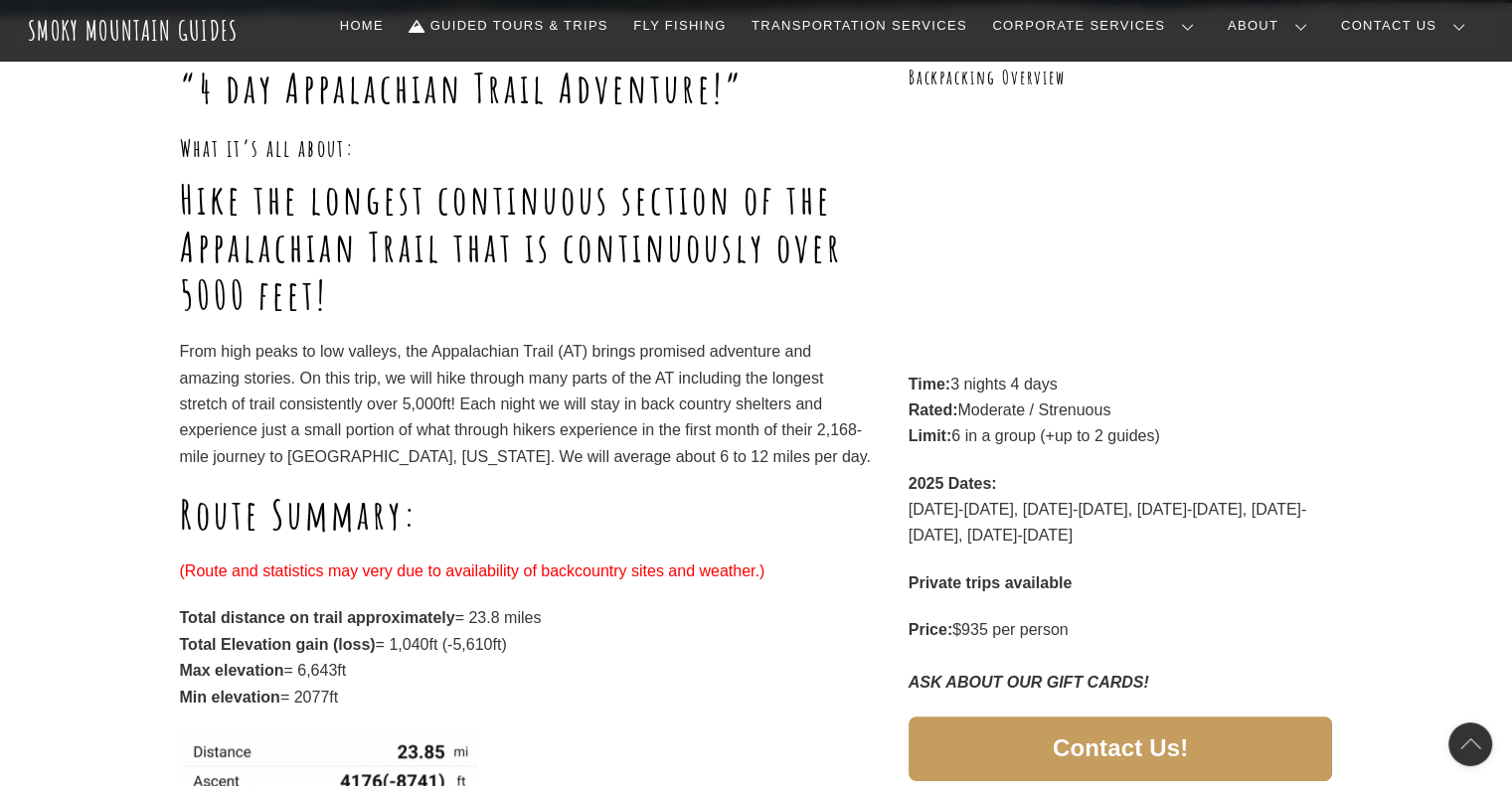scroll, scrollTop: 282, scrollLeft: 0, axis: vertical 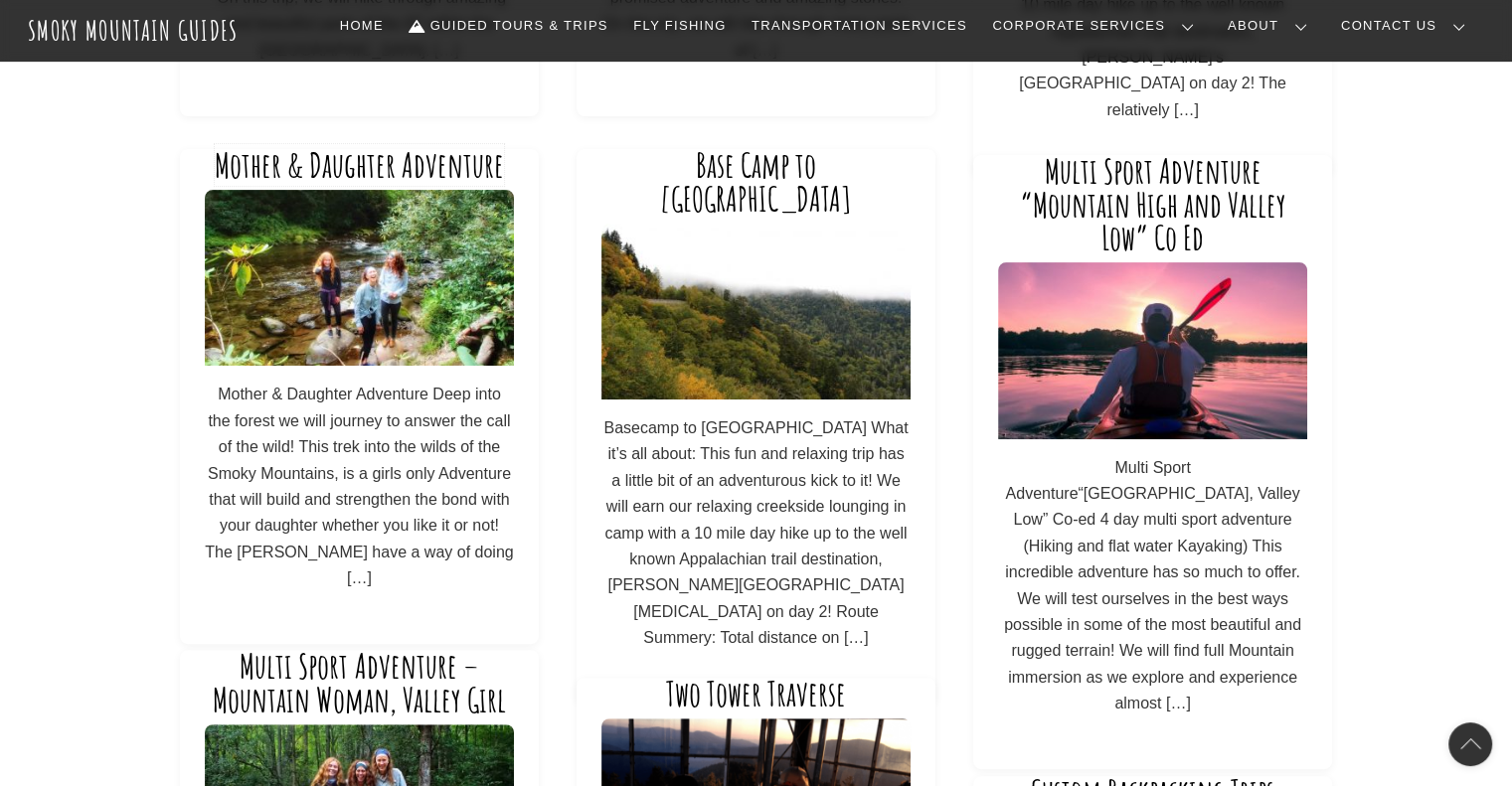 click on "Mother & Daughter Adventure" 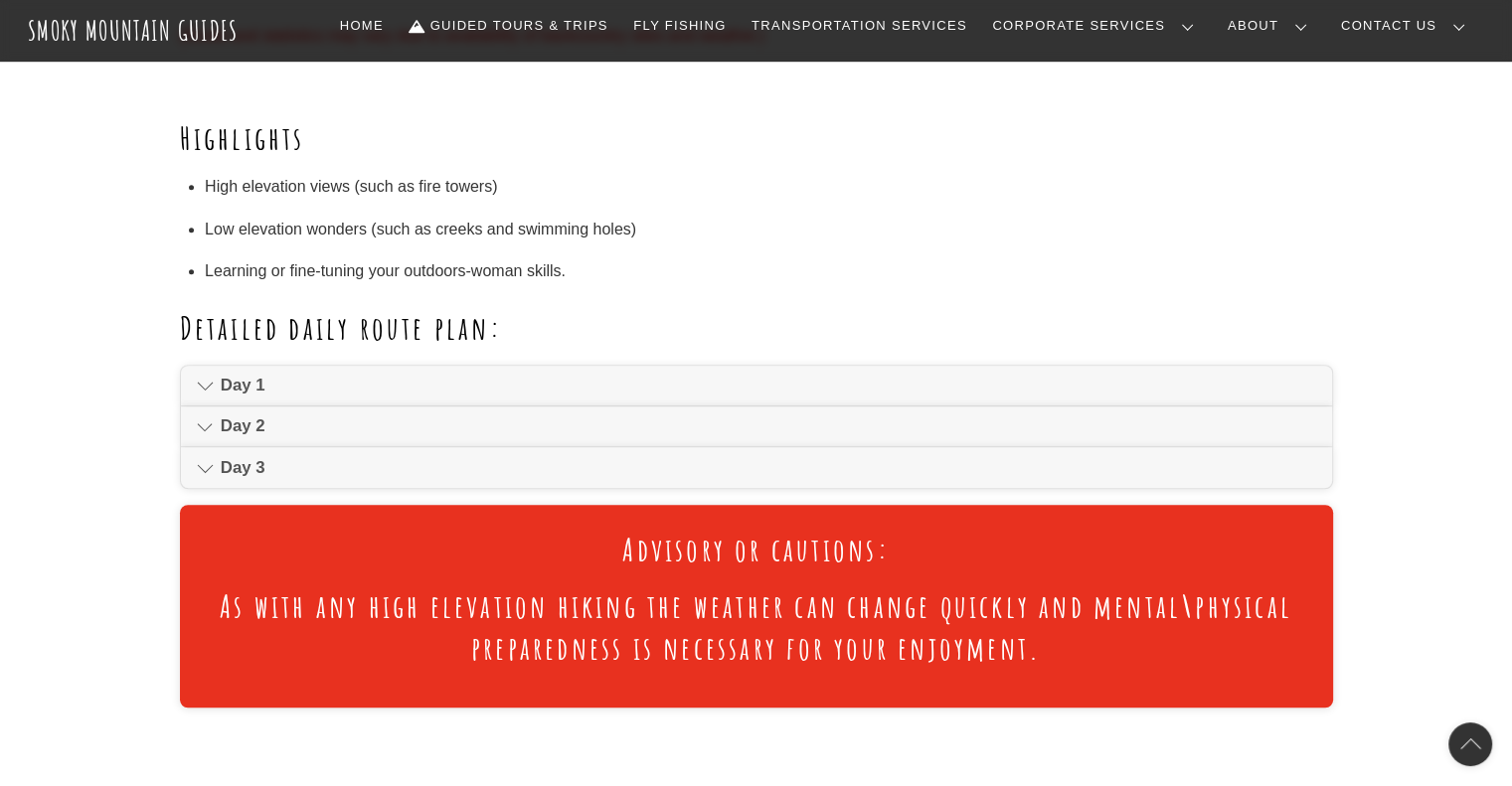 scroll, scrollTop: 1188, scrollLeft: 0, axis: vertical 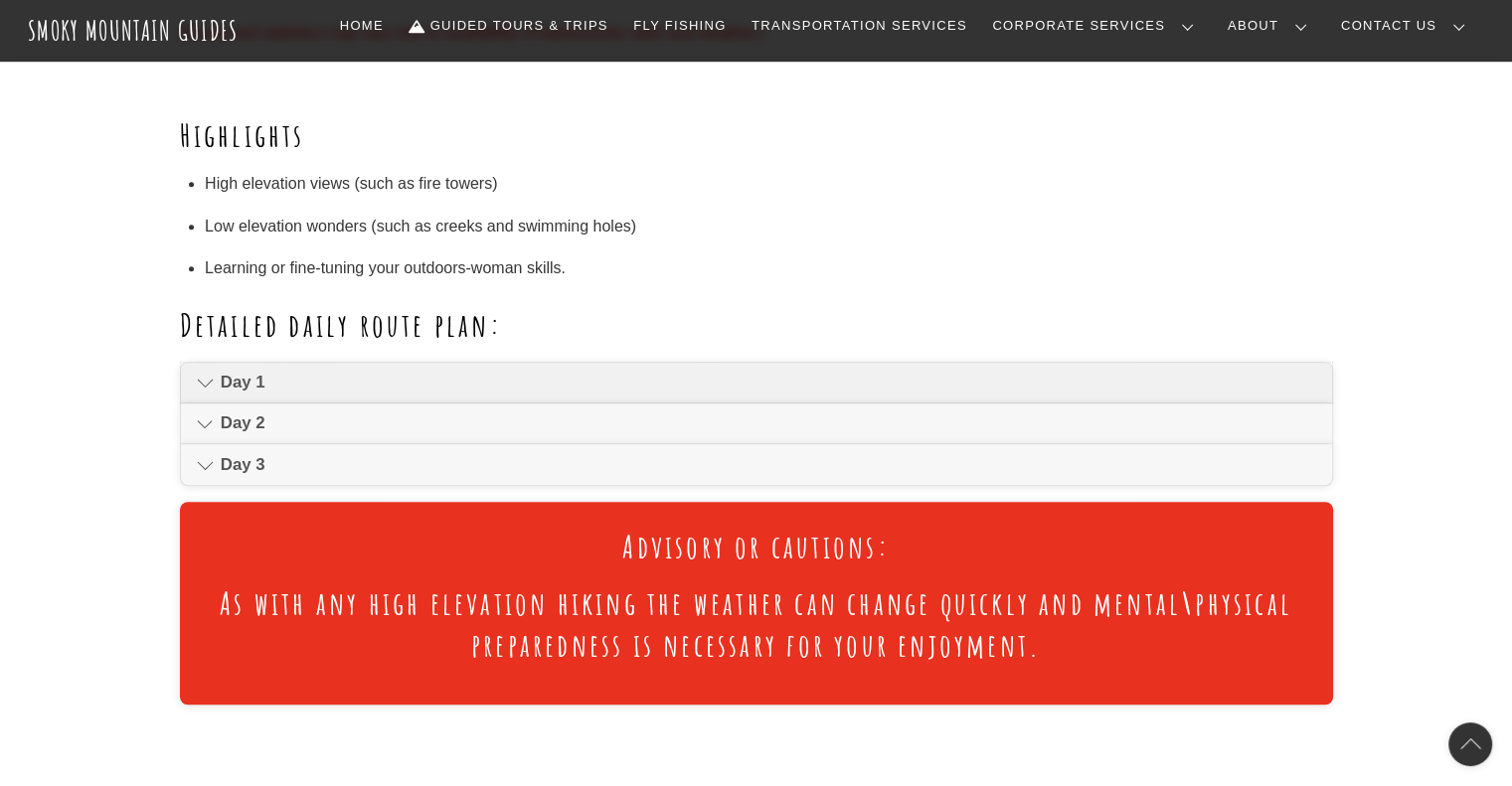 click on "Day 1" at bounding box center (767, 383) 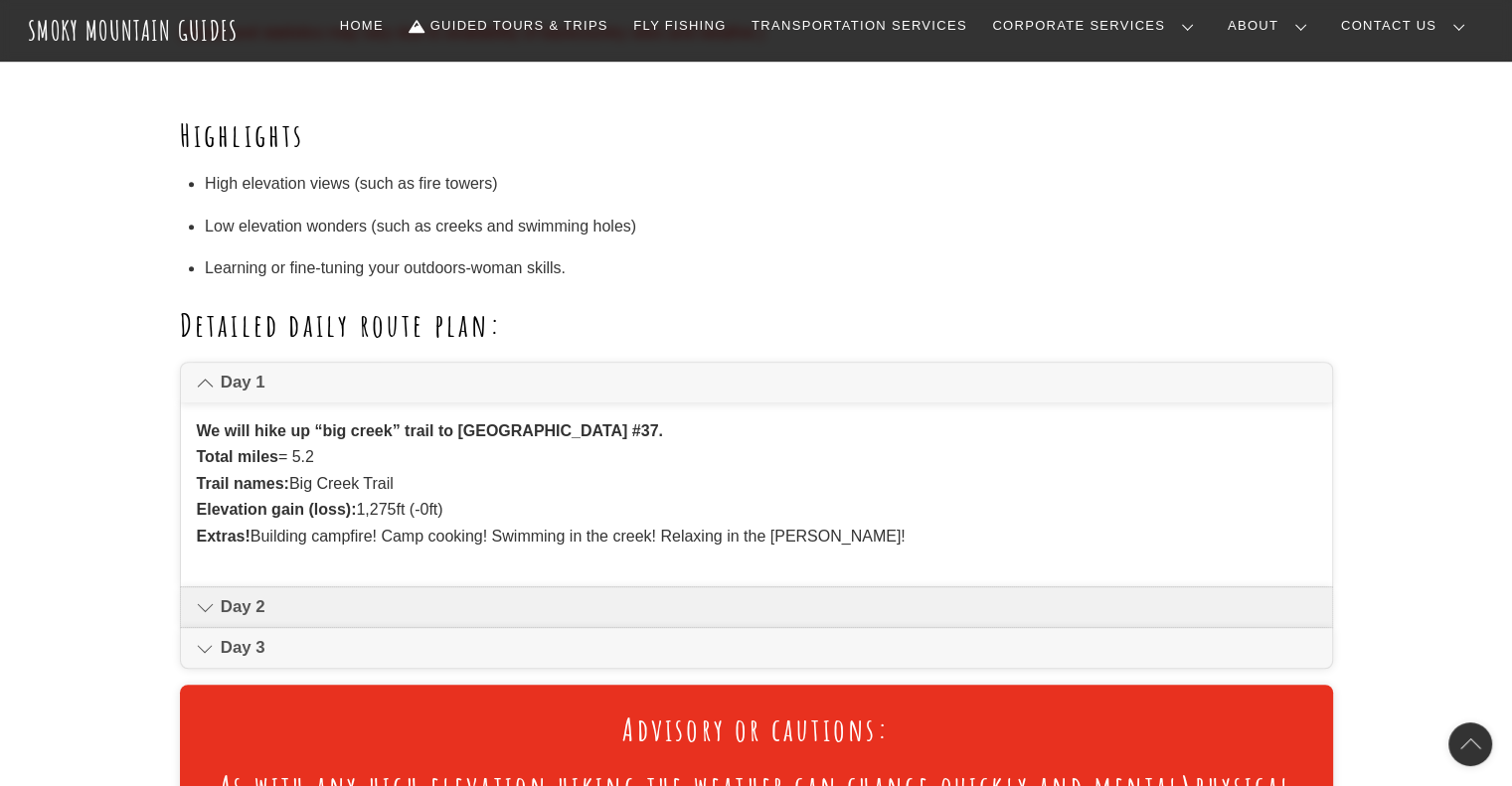click on "Day 2" at bounding box center [767, 607] 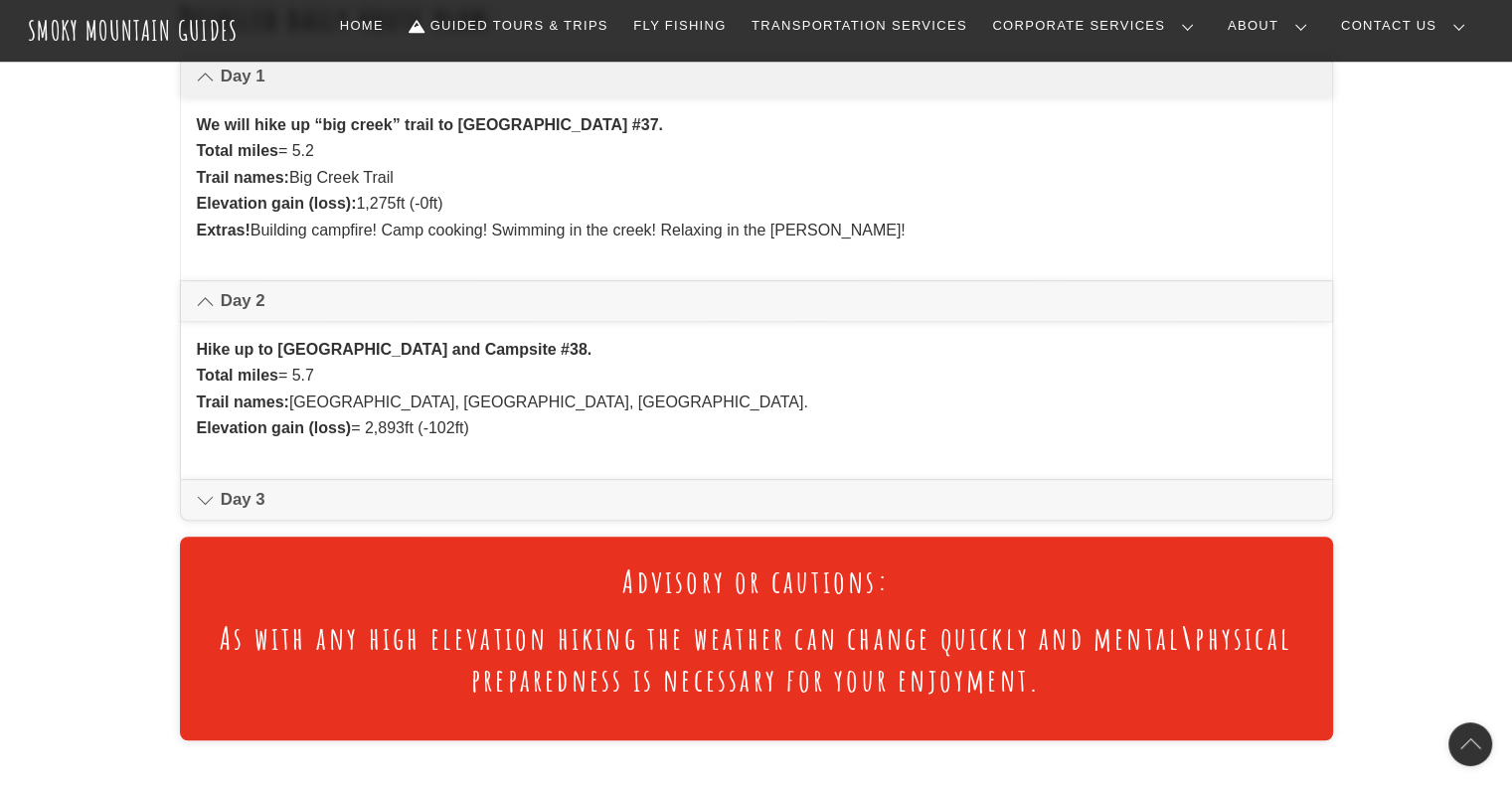 scroll, scrollTop: 1502, scrollLeft: 0, axis: vertical 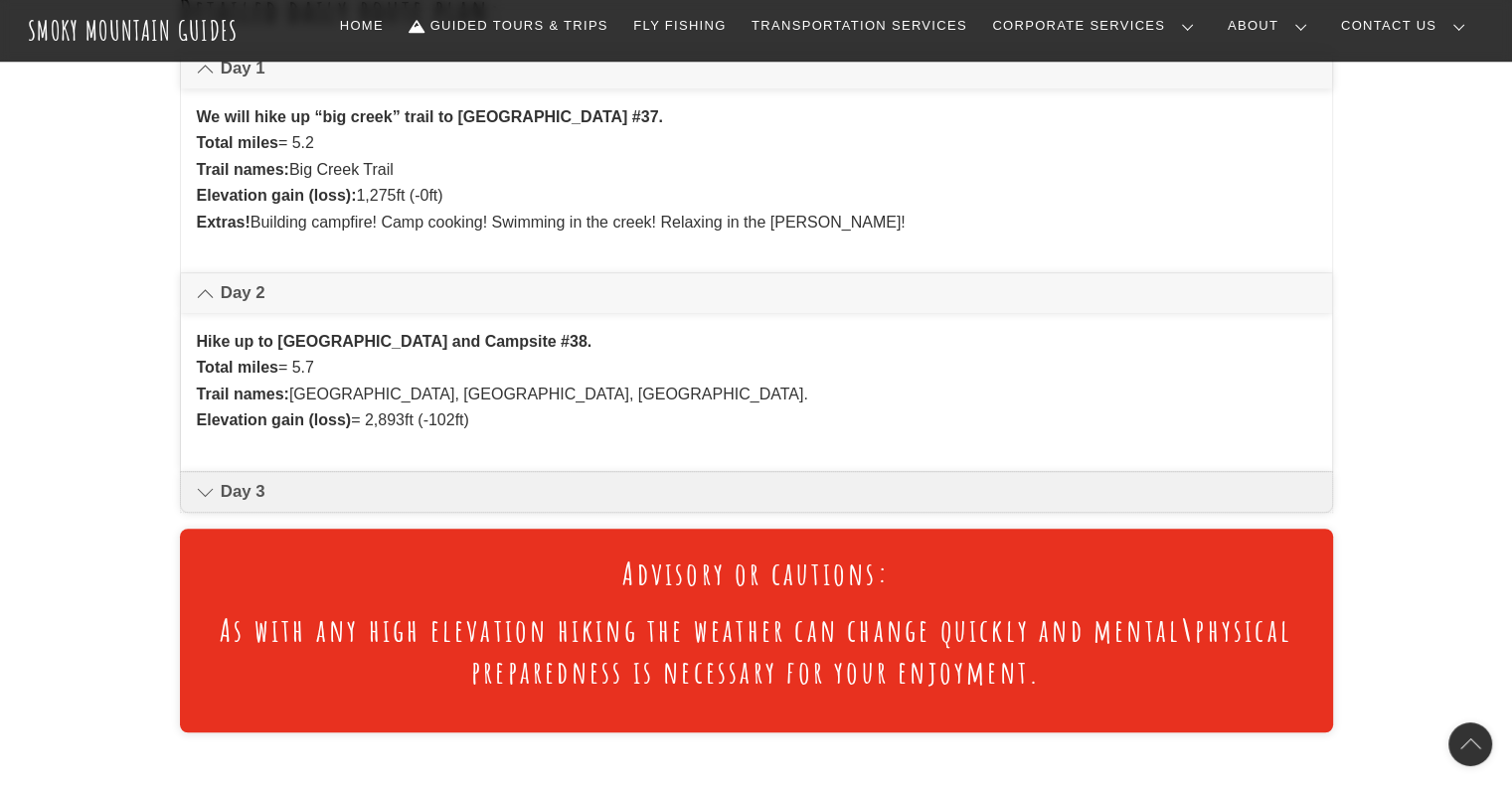 click on "Day 3" at bounding box center (767, 492) 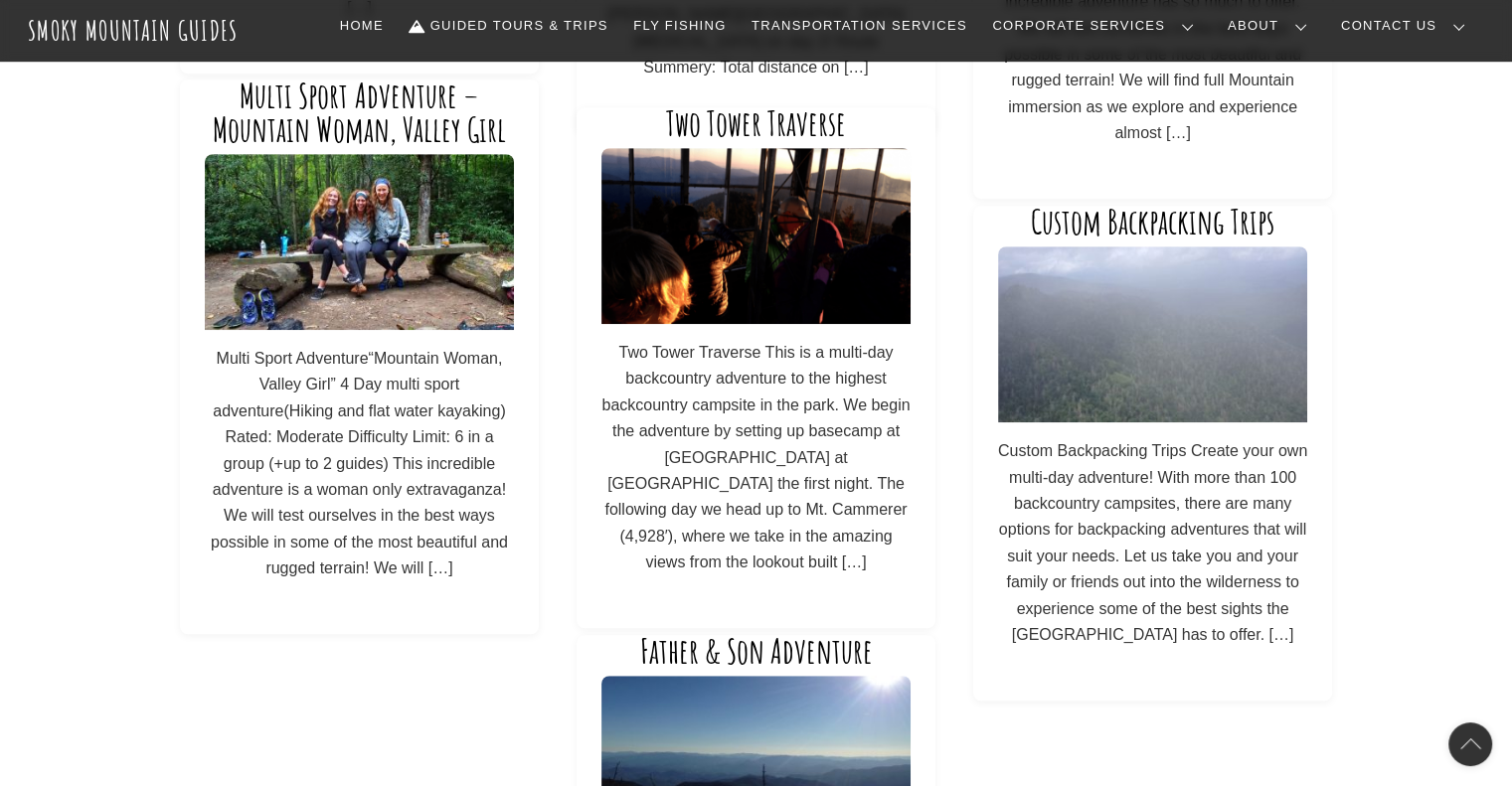 scroll, scrollTop: 1192, scrollLeft: 0, axis: vertical 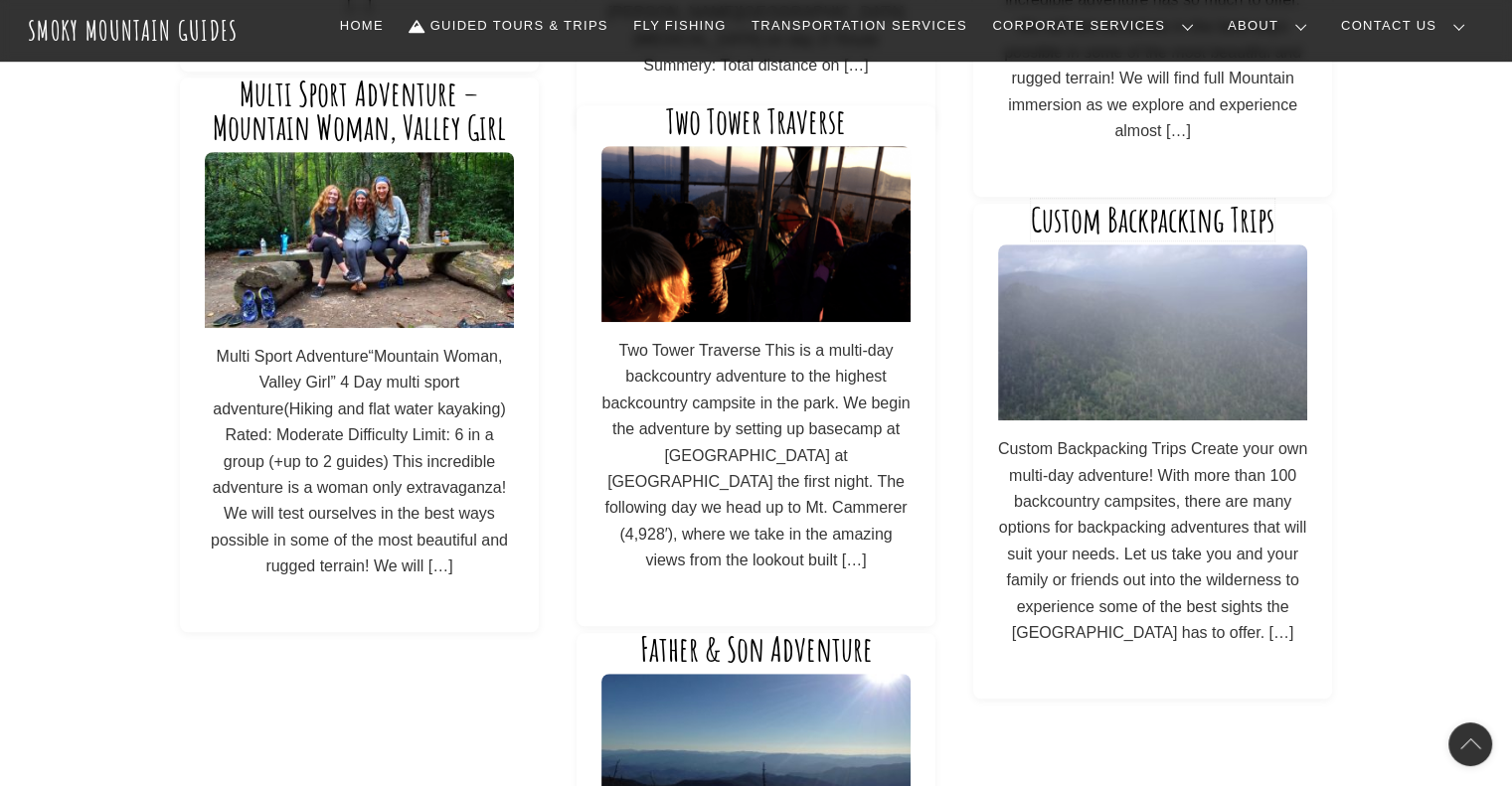 click on "Custom Backpacking Trips" at bounding box center [1152, 220] 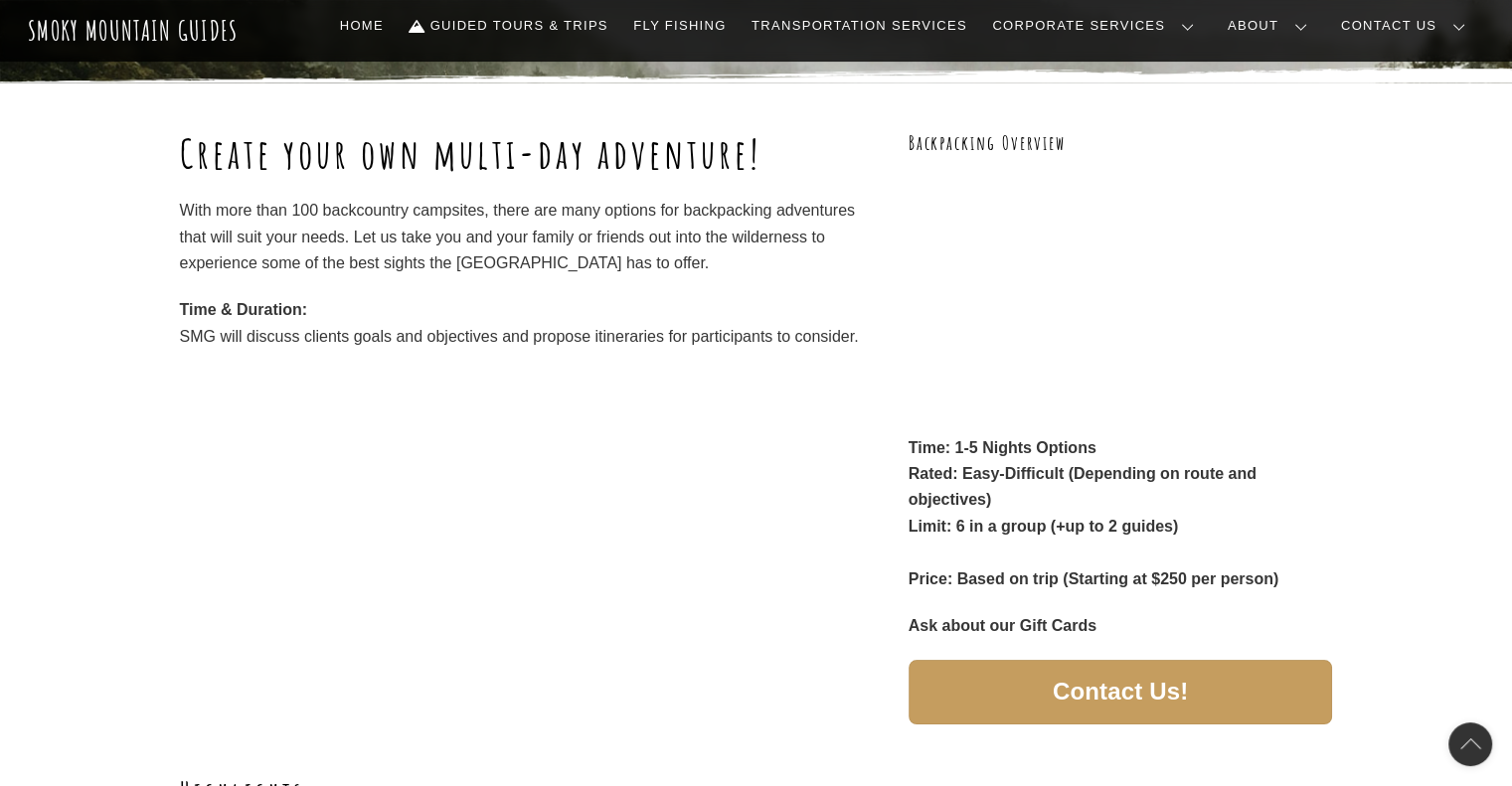 scroll, scrollTop: 228, scrollLeft: 0, axis: vertical 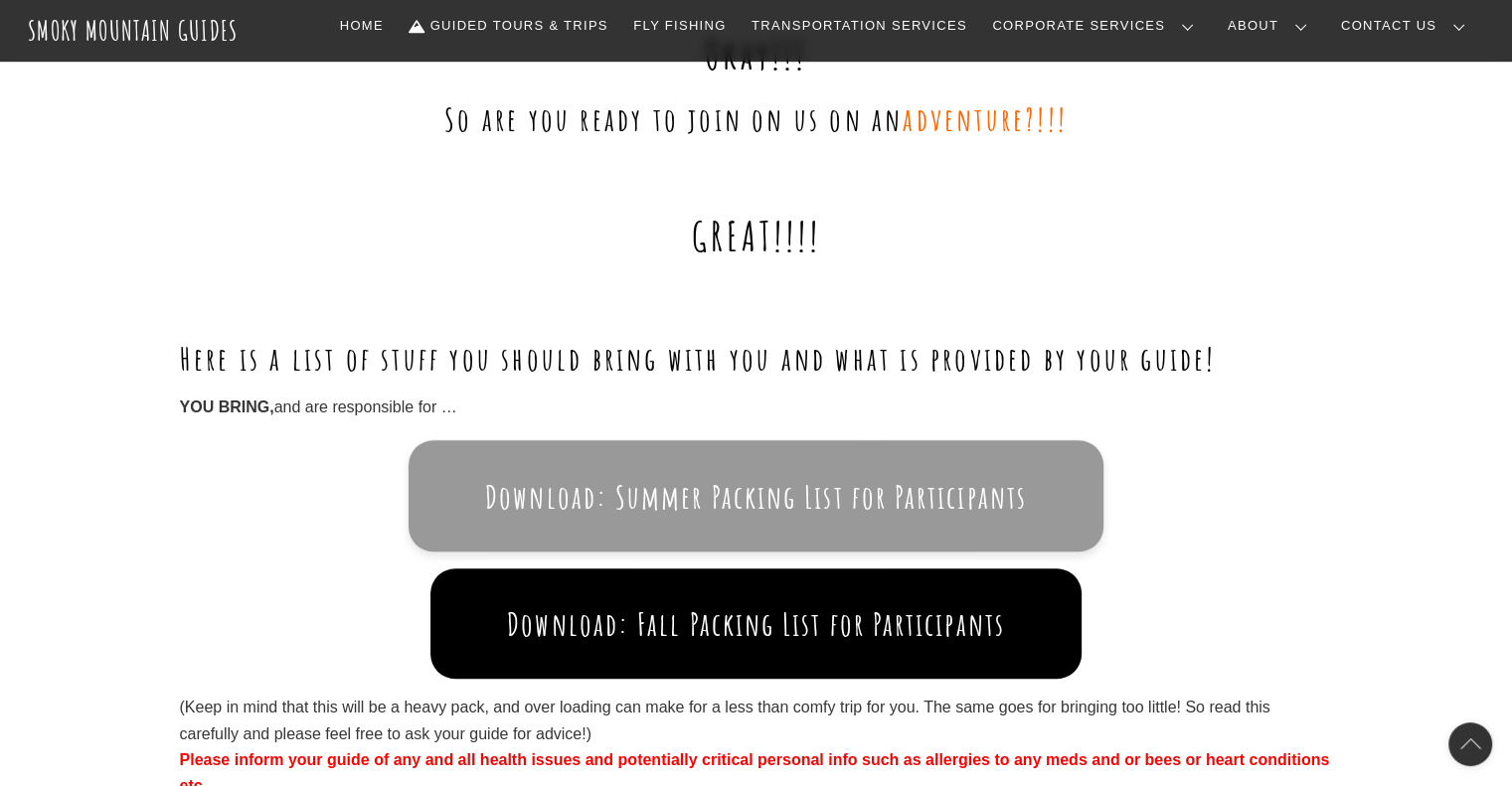 click on "Download: Summer Packing List for Participants" at bounding box center (756, 495) 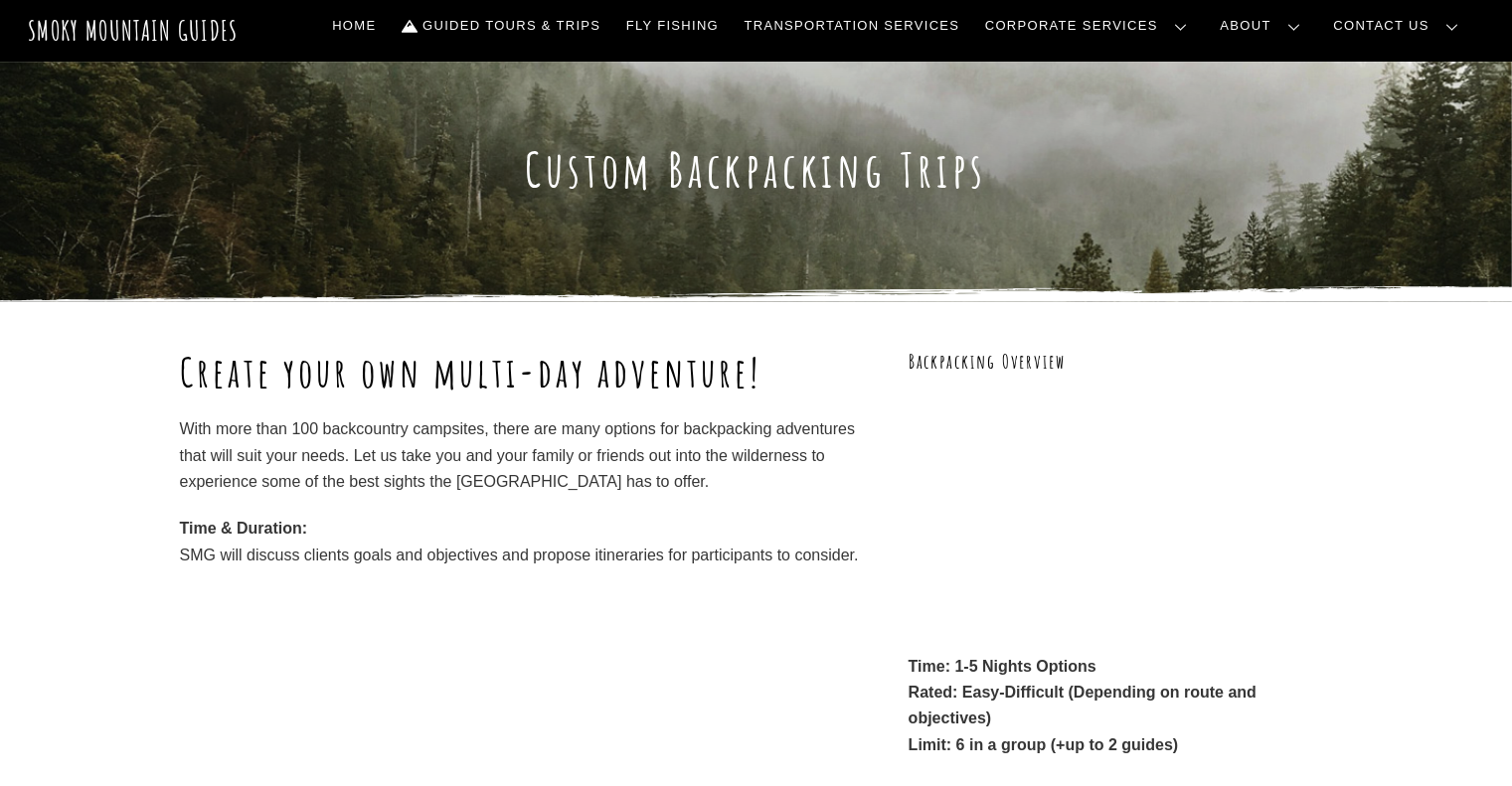 scroll, scrollTop: 1390, scrollLeft: 0, axis: vertical 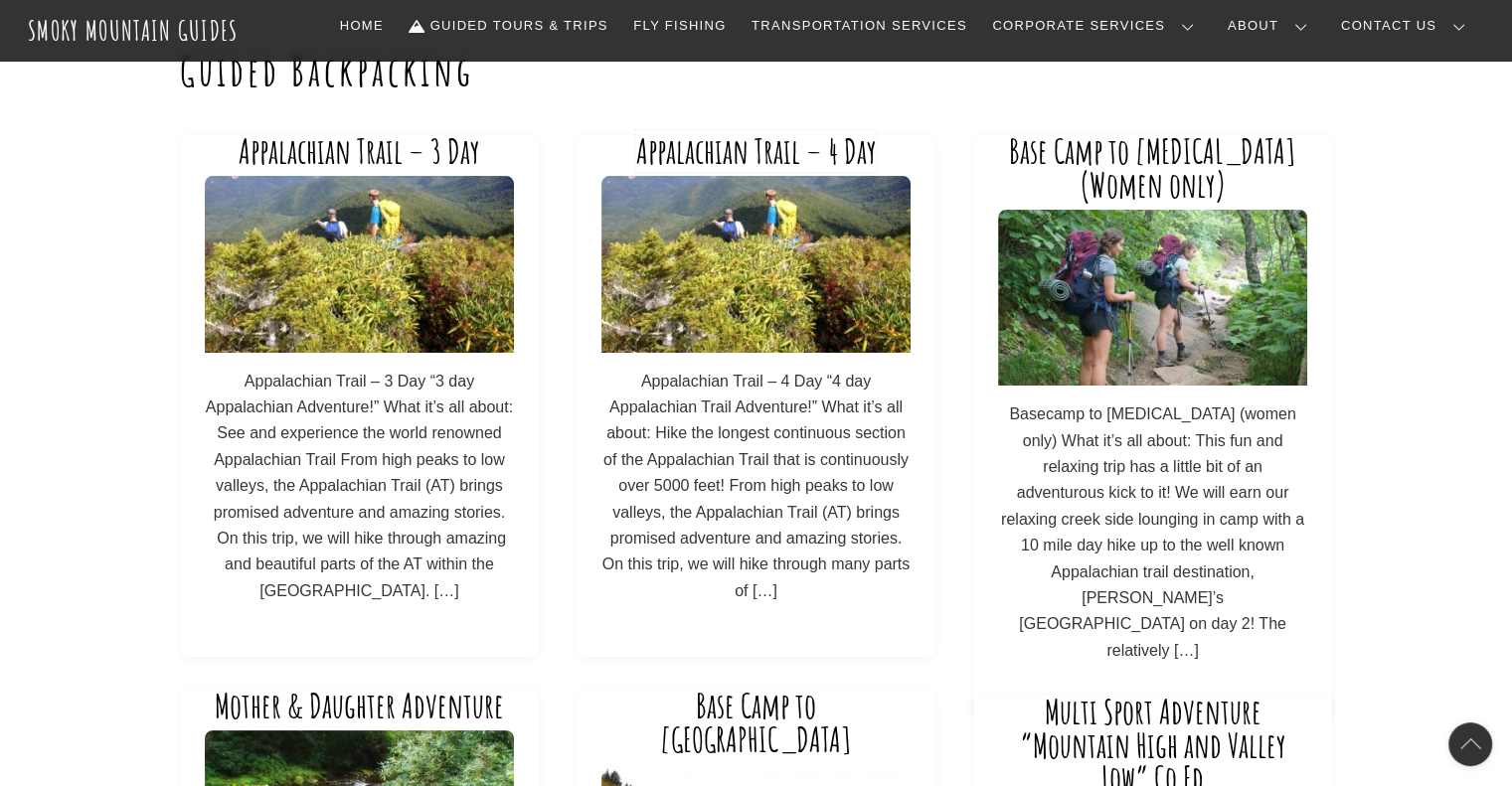 click on "Appalachian Trail – 4 Day" at bounding box center [756, 151] 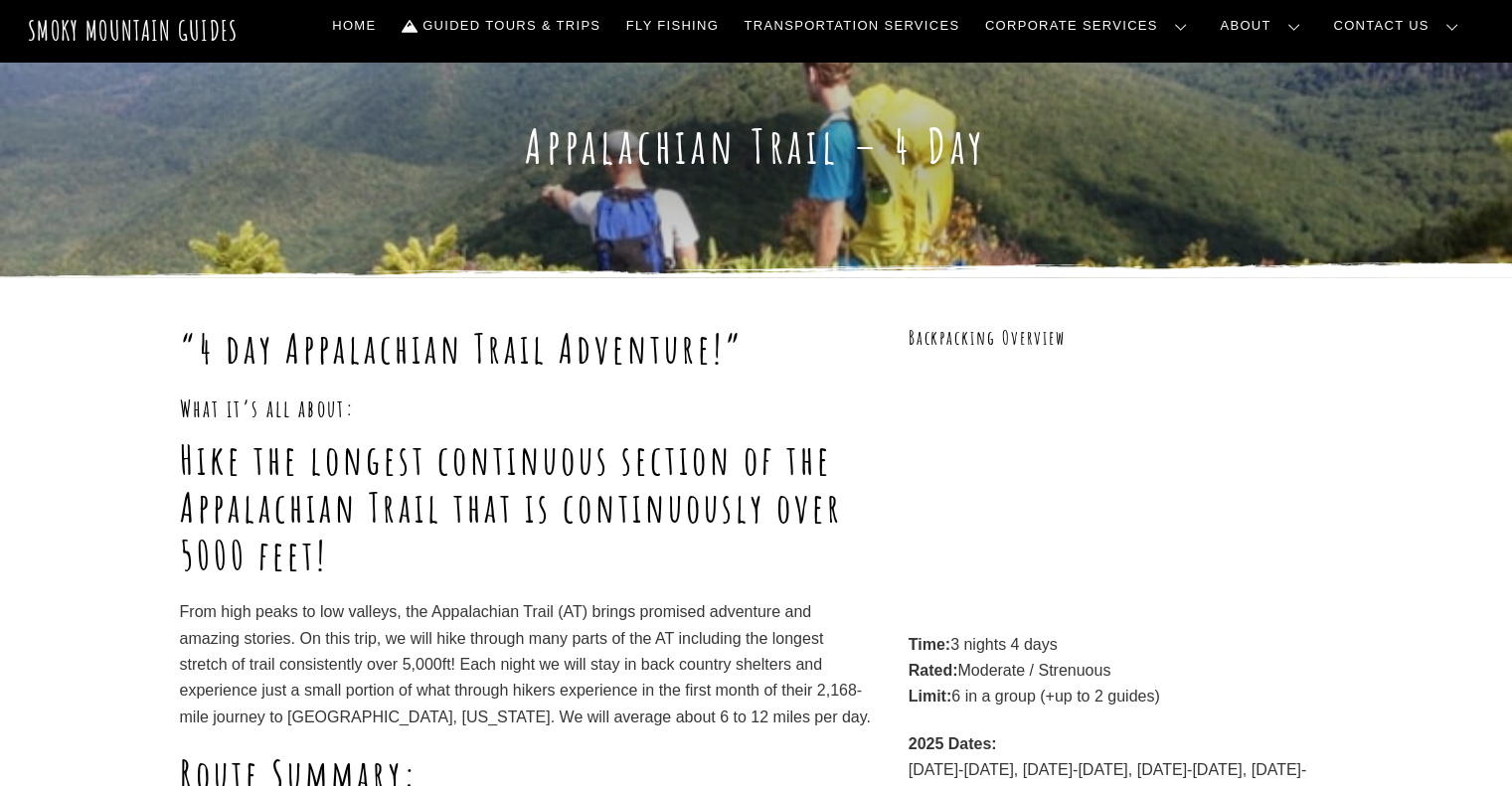 scroll, scrollTop: 0, scrollLeft: 0, axis: both 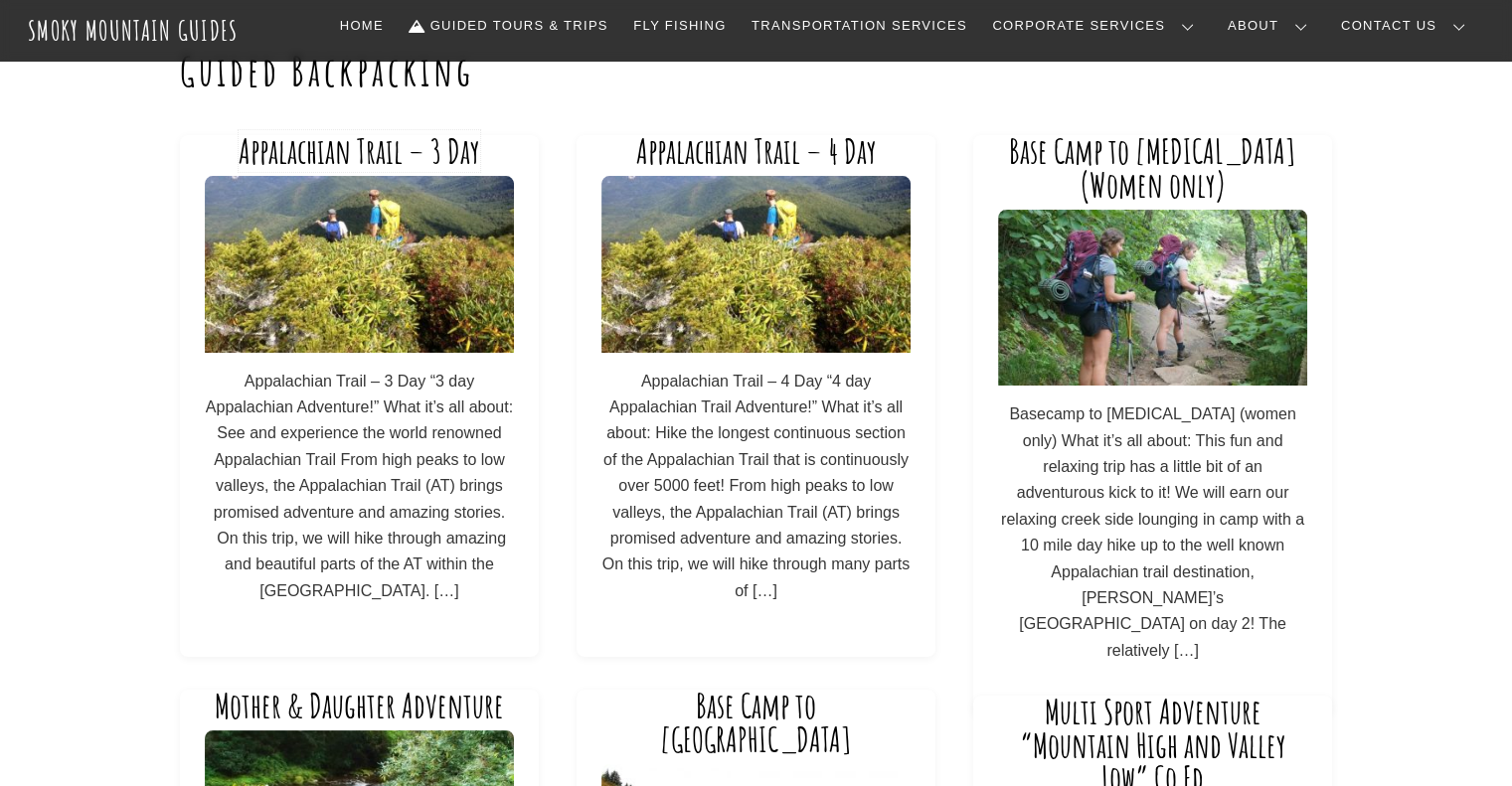 click on "Appalachian Trail – 3 Day" at bounding box center (359, 151) 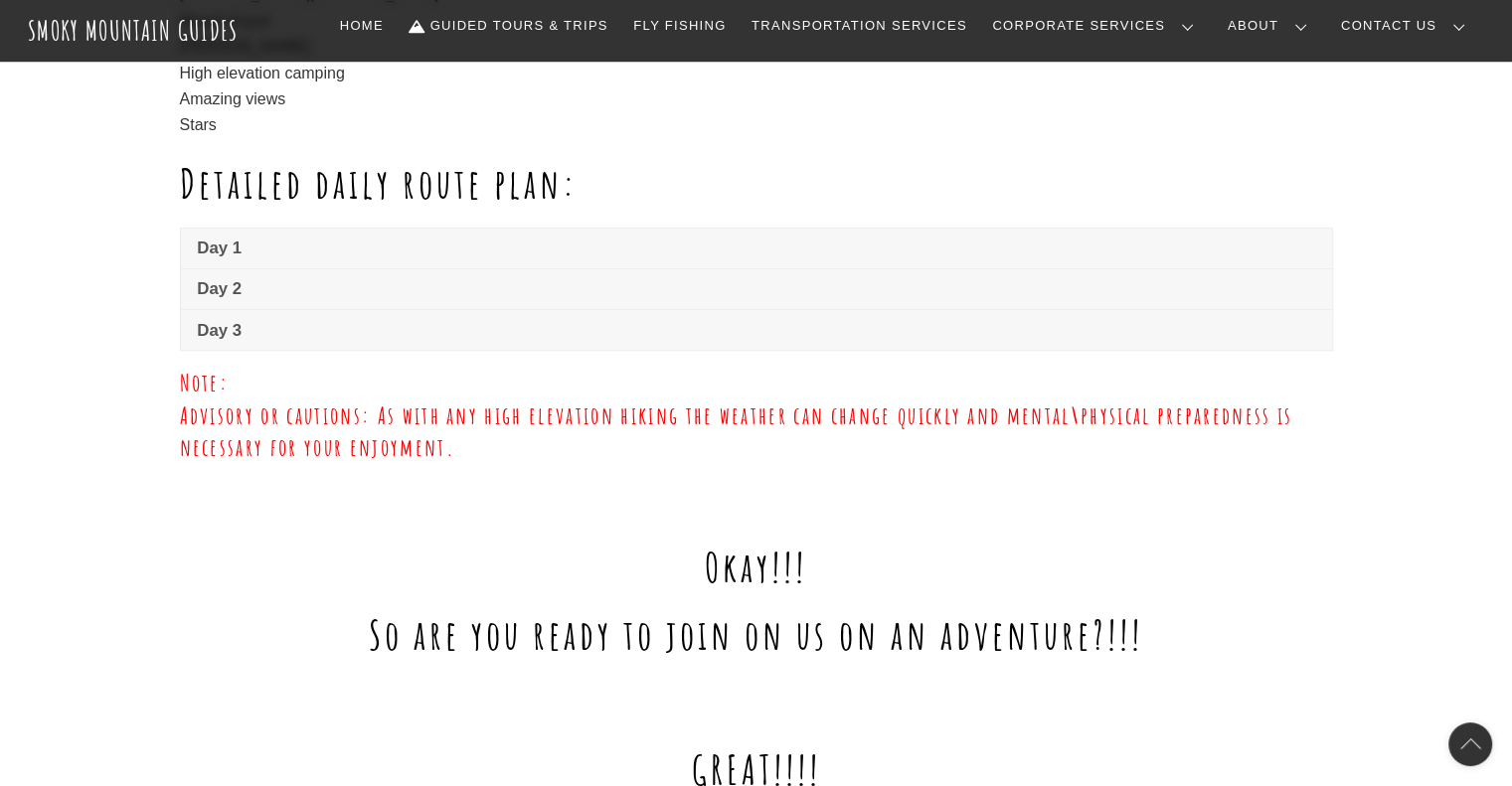 scroll, scrollTop: 1426, scrollLeft: 0, axis: vertical 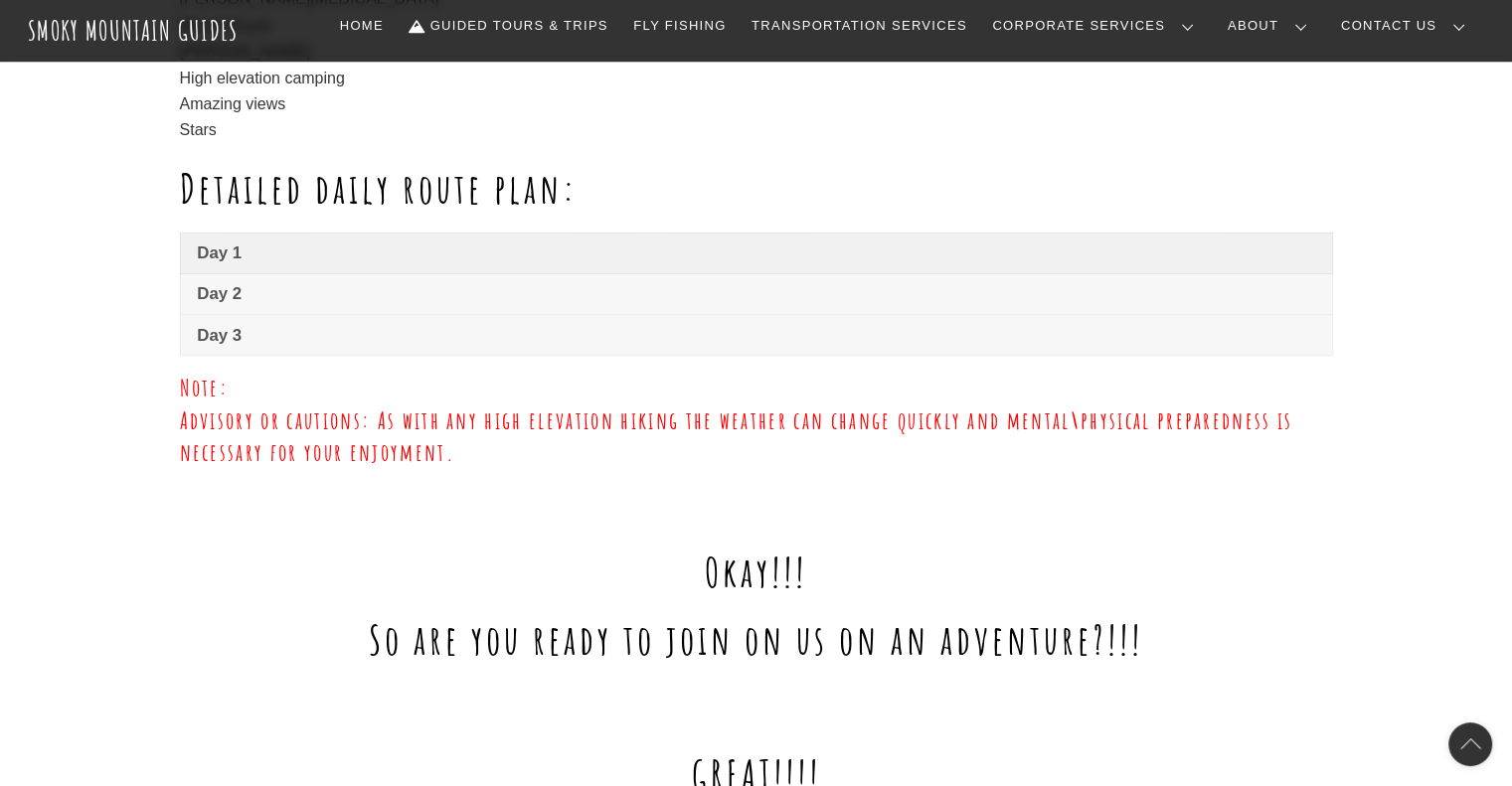 click on "Day 1" at bounding box center (756, 253) 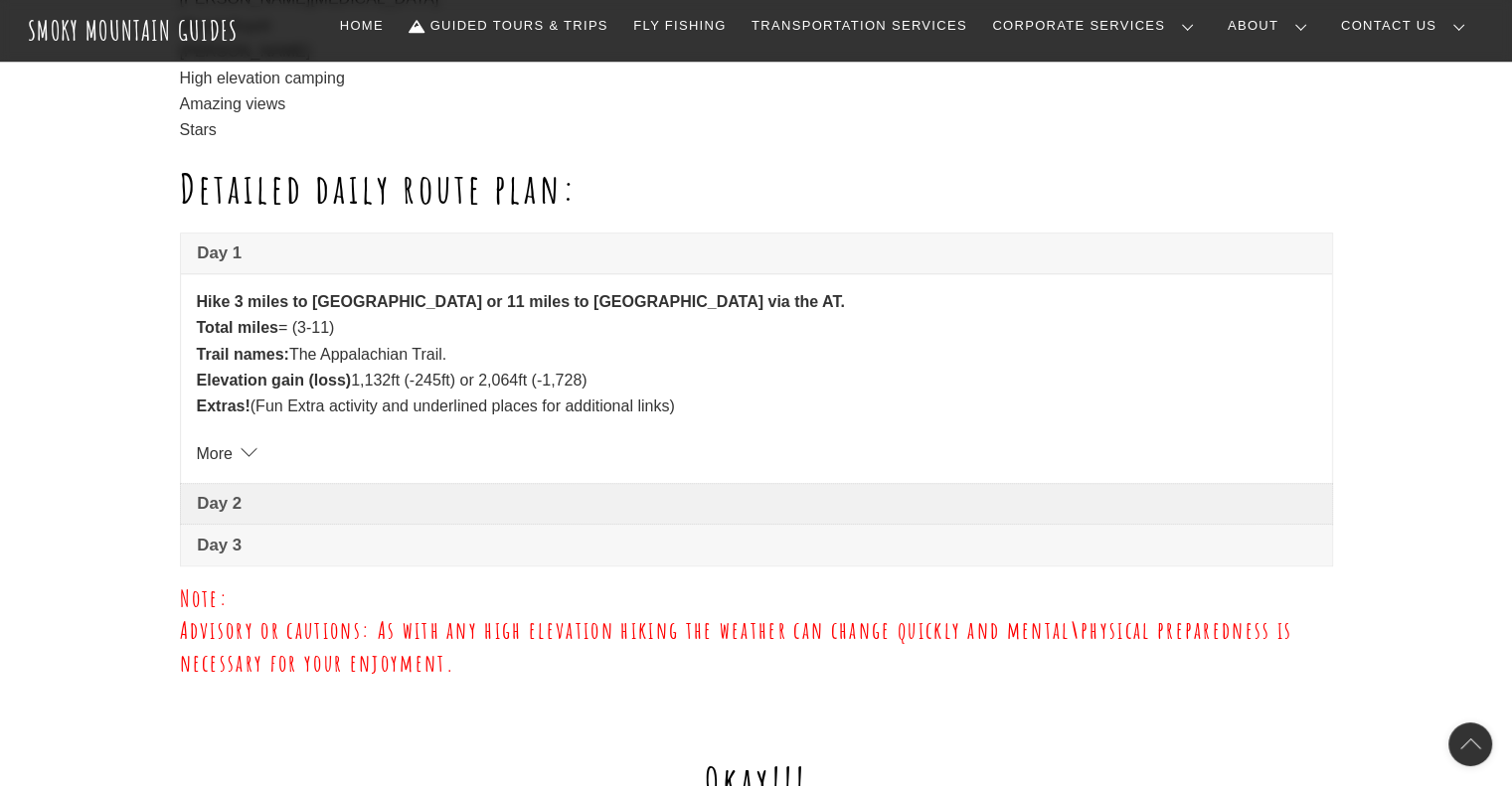 click on "Day 2" at bounding box center [756, 504] 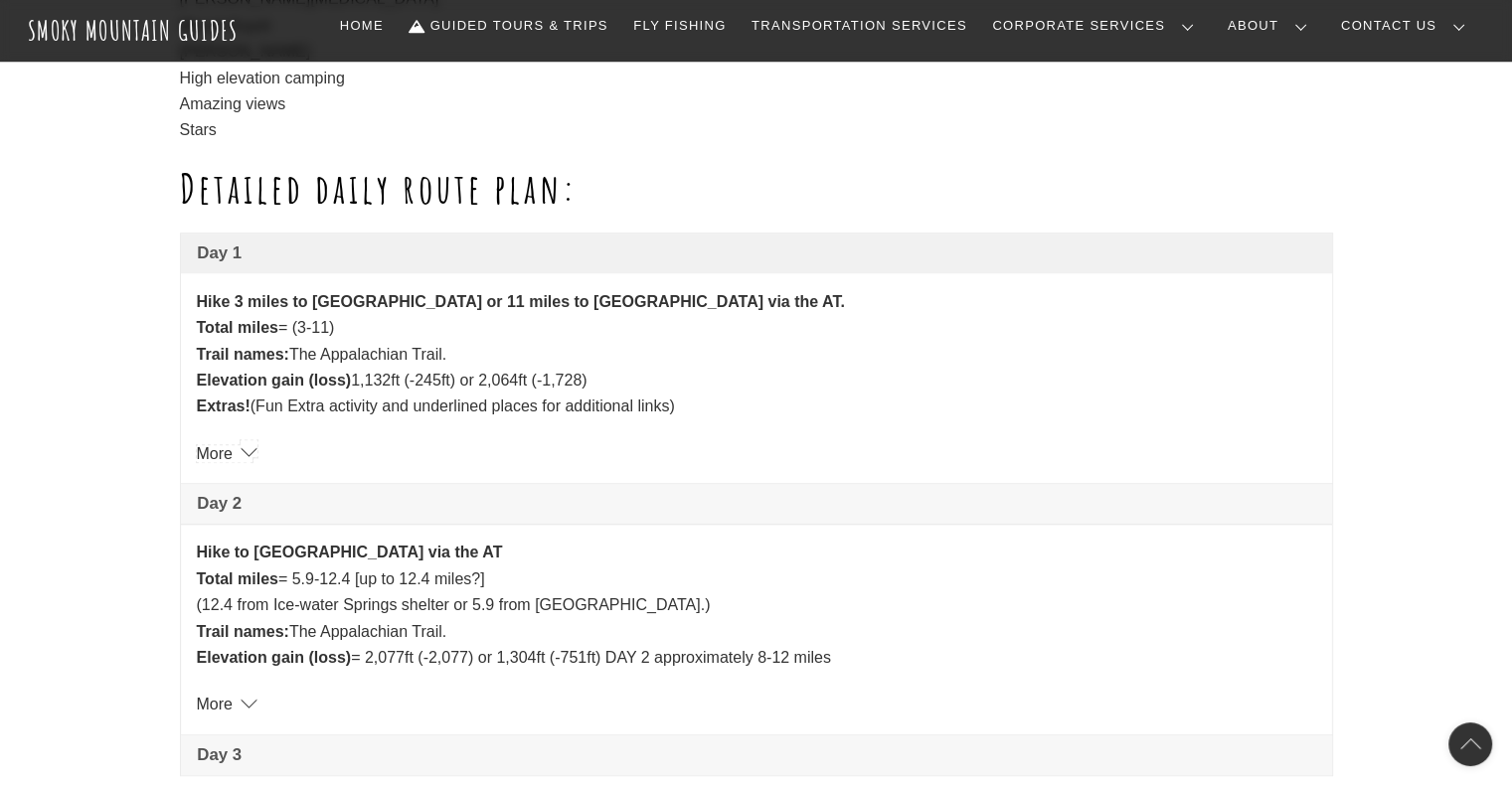 click on "More" at bounding box center [225, 453] 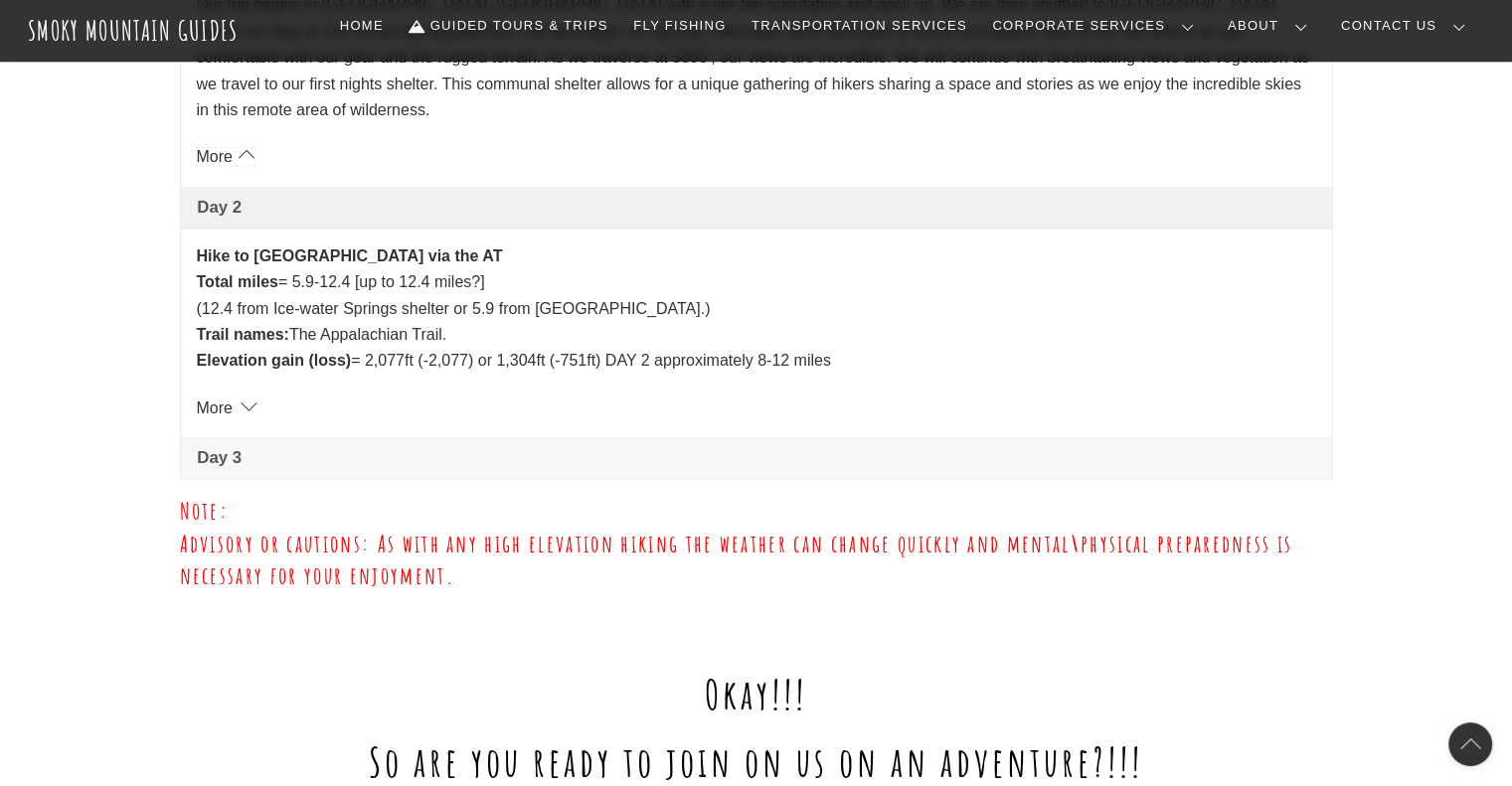 scroll, scrollTop: 1975, scrollLeft: 0, axis: vertical 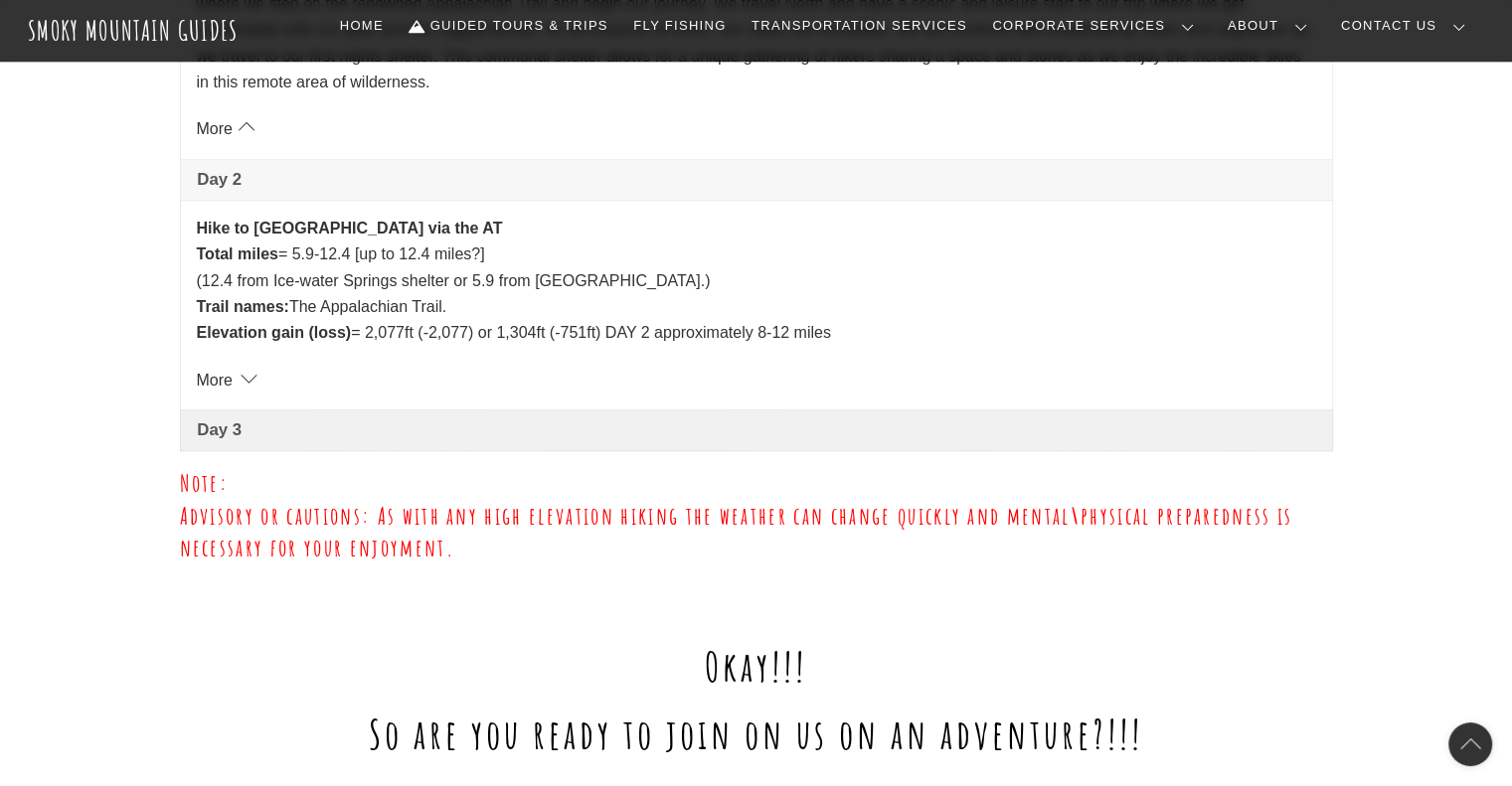 click on "Day 3" at bounding box center [756, 430] 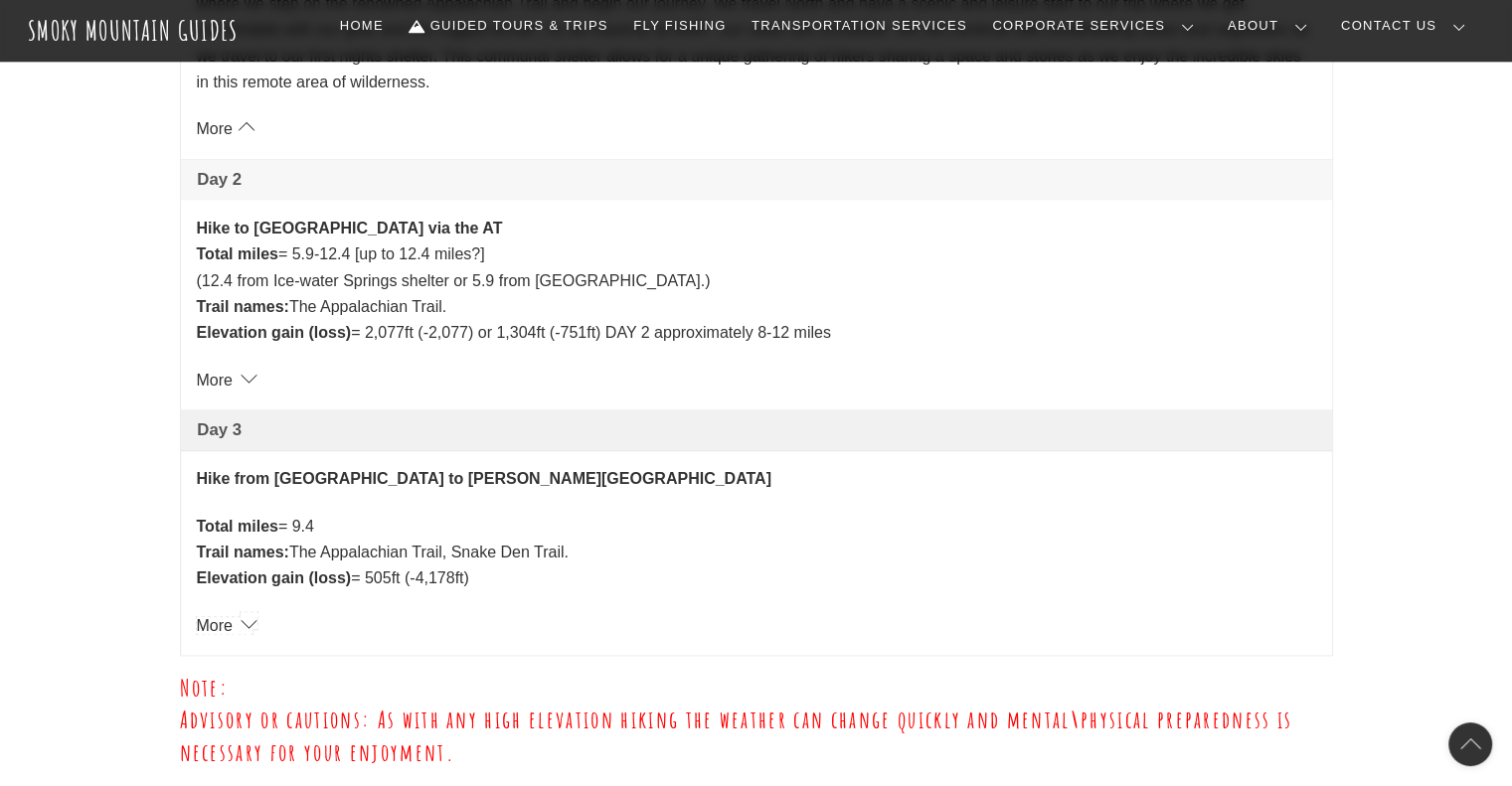 click on "More" at bounding box center (225, 625) 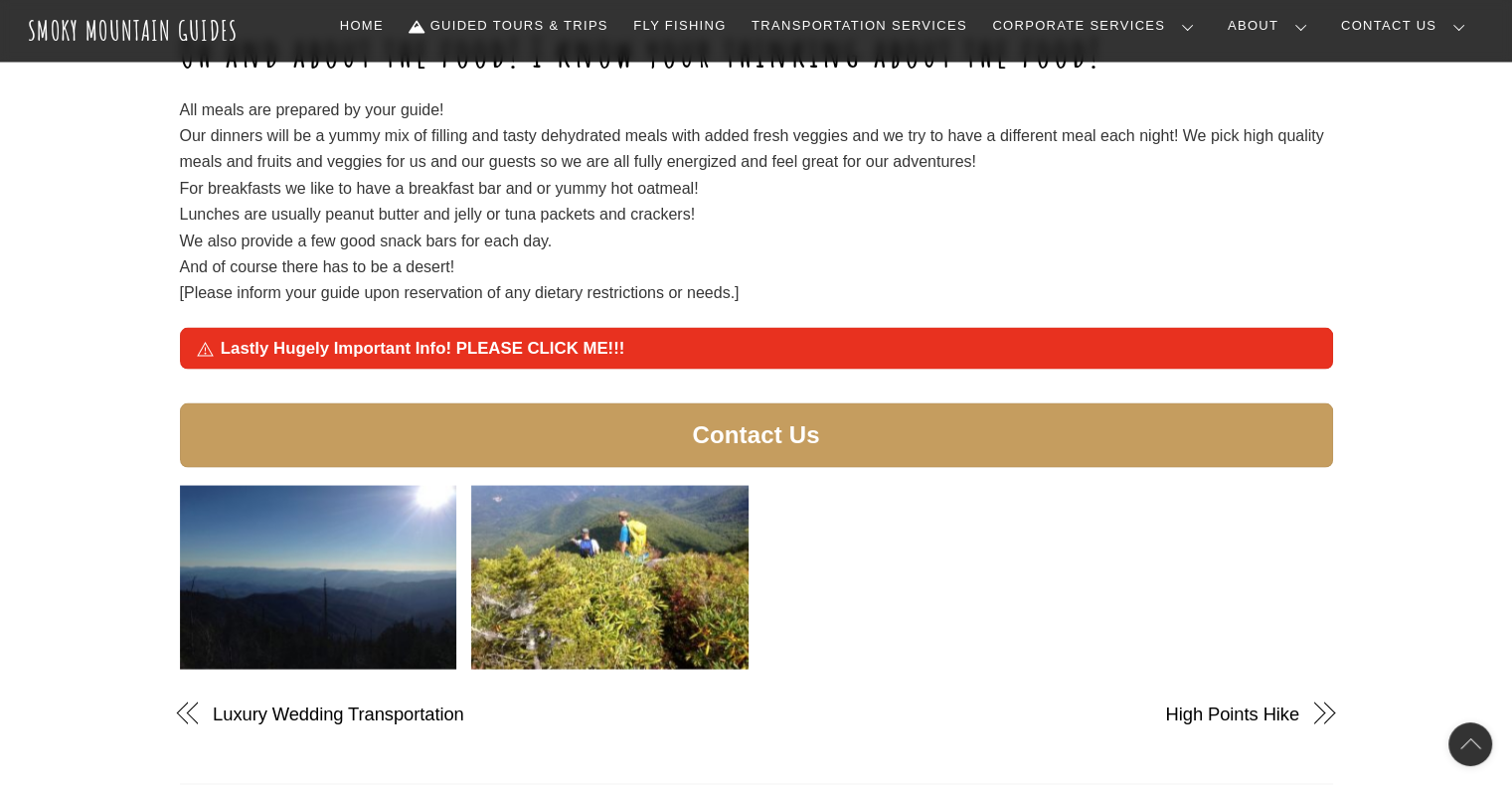 scroll, scrollTop: 3709, scrollLeft: 0, axis: vertical 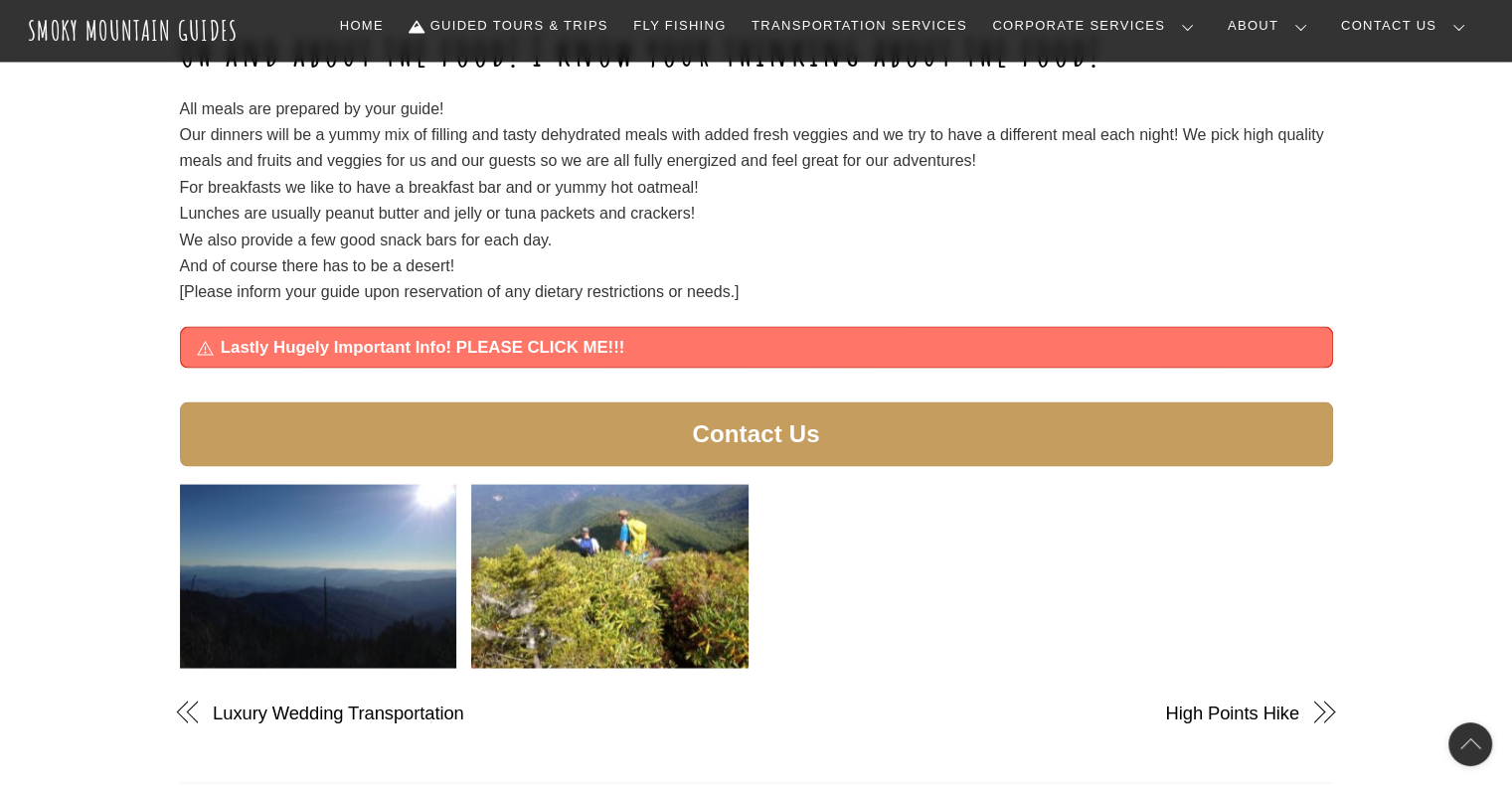 click on "Lastly Hugely Important Info! PLEASE CLICK ME!!!" at bounding box center (767, 347) 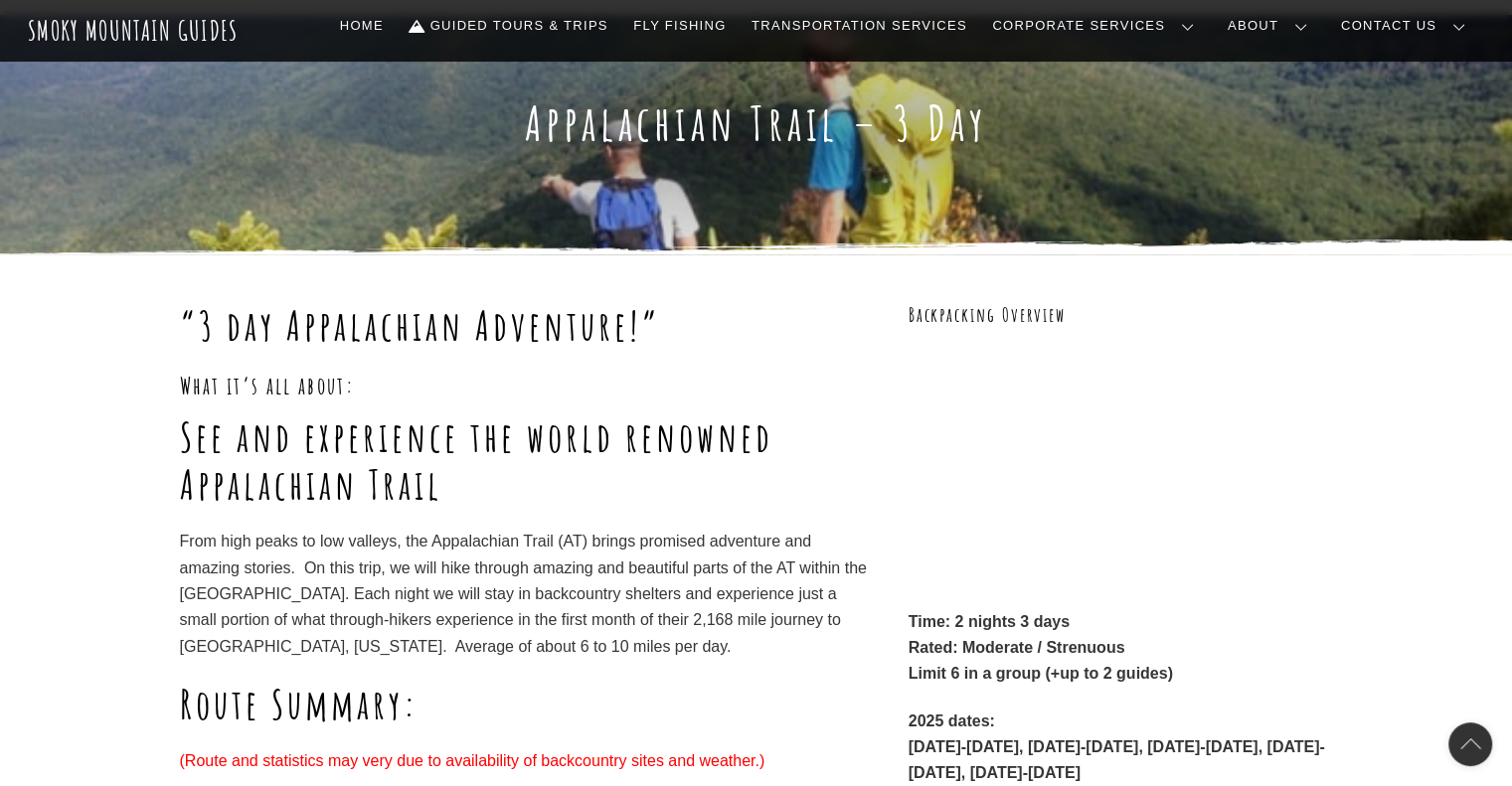 scroll, scrollTop: 0, scrollLeft: 0, axis: both 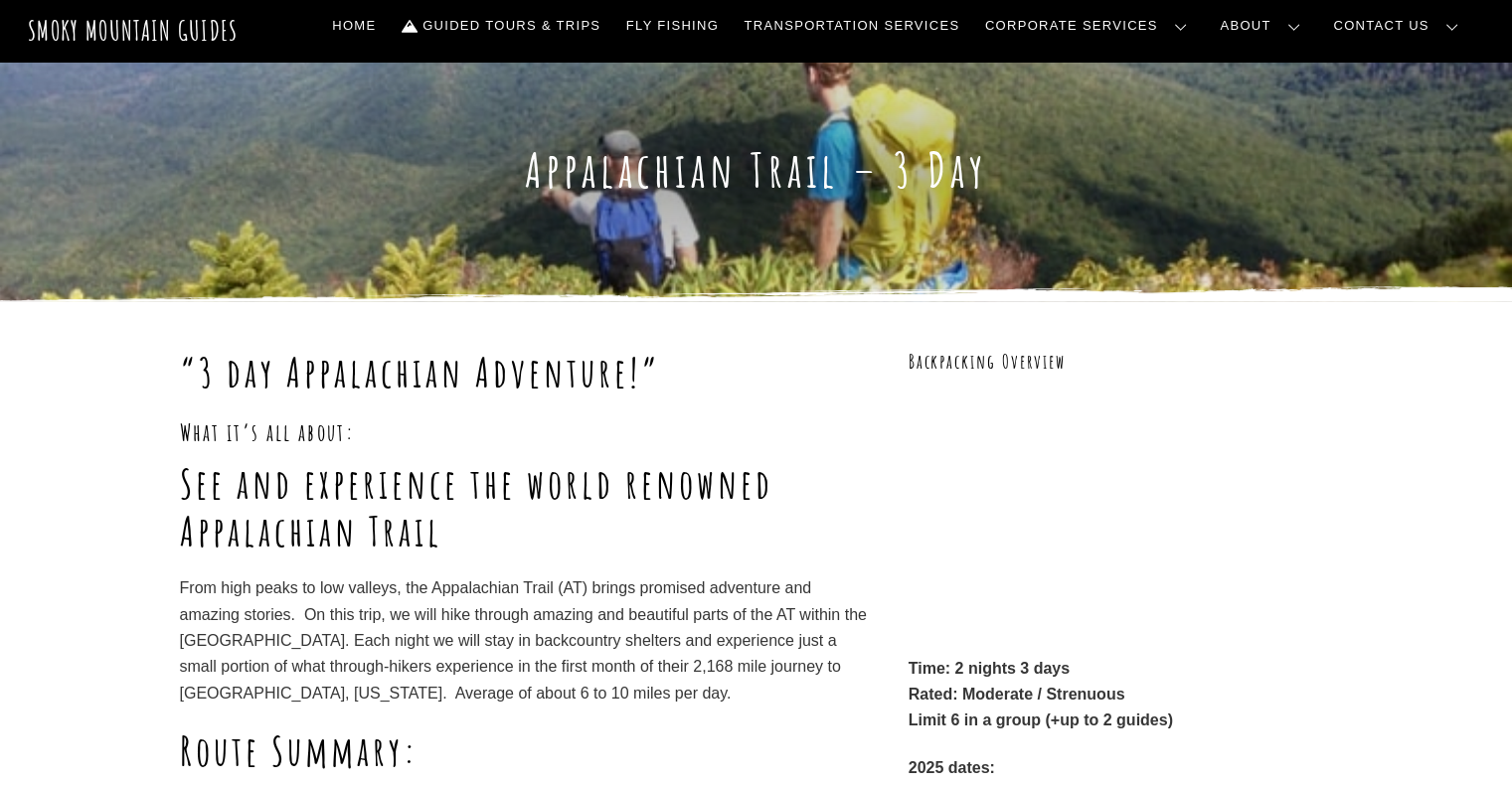 click on "Our Guides" at bounding box center (0, 0) 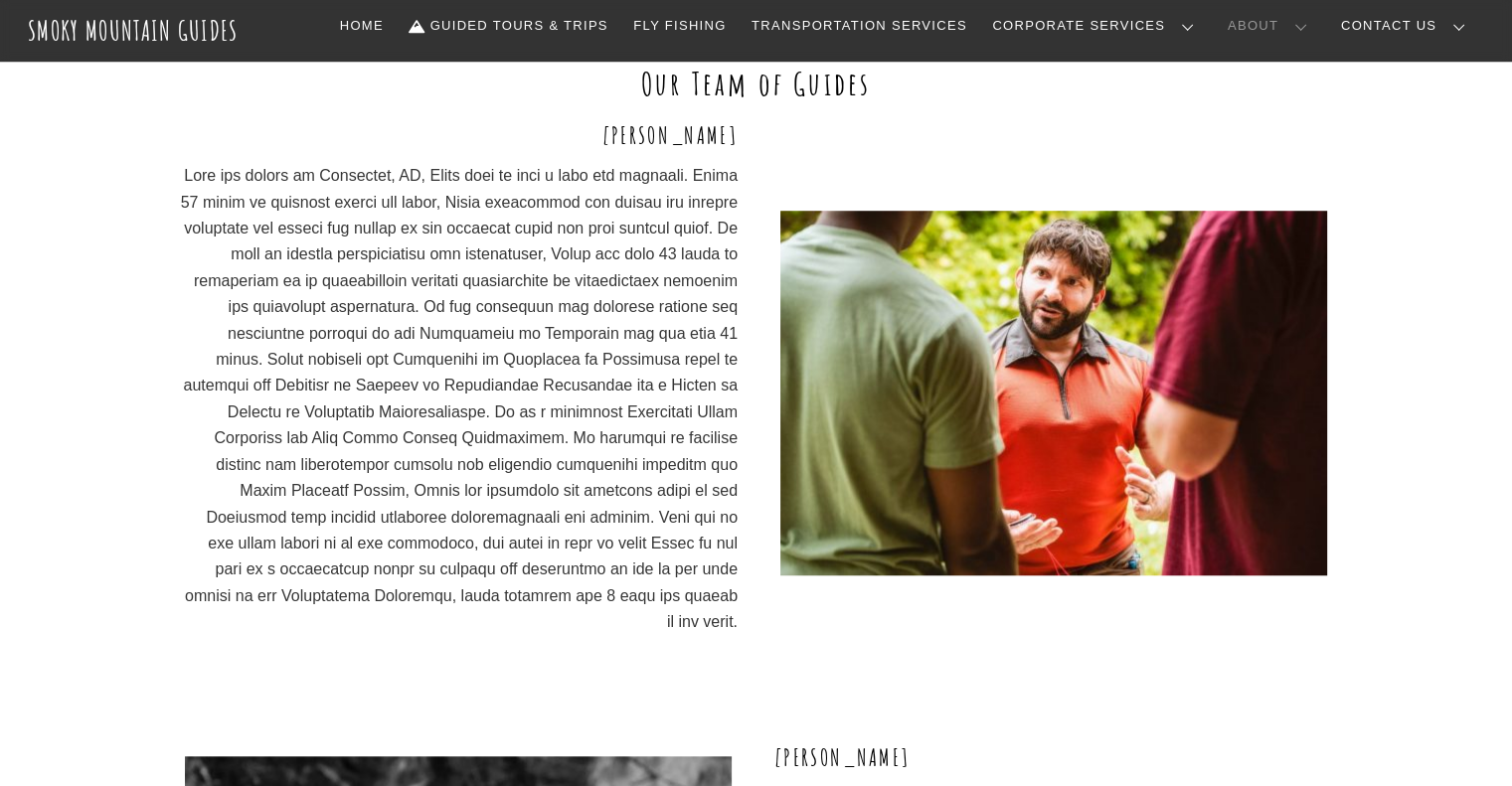 scroll, scrollTop: 1471, scrollLeft: 0, axis: vertical 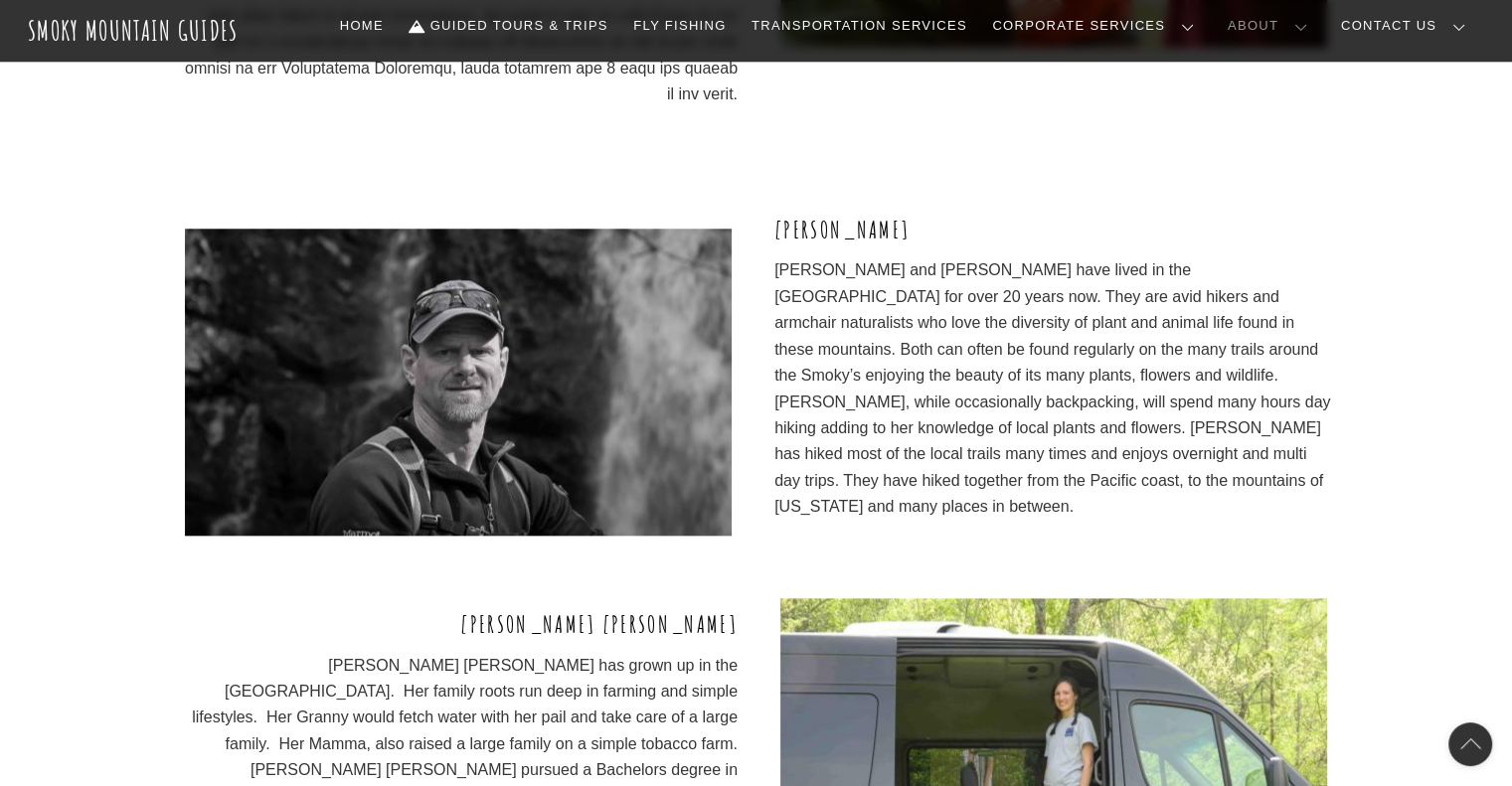 click on "About Smoky Mountain Guides
Our story…
Our Beginnings
Smoky Mountain Guides (SMG) was founded to facilitate unique small group trips and adventures as well as effective and transformative corporate retreat programming.  We strive to set high standards in this industry by providing knowledgeable guidesfacilitators and creative programs." at bounding box center (756, 1675) 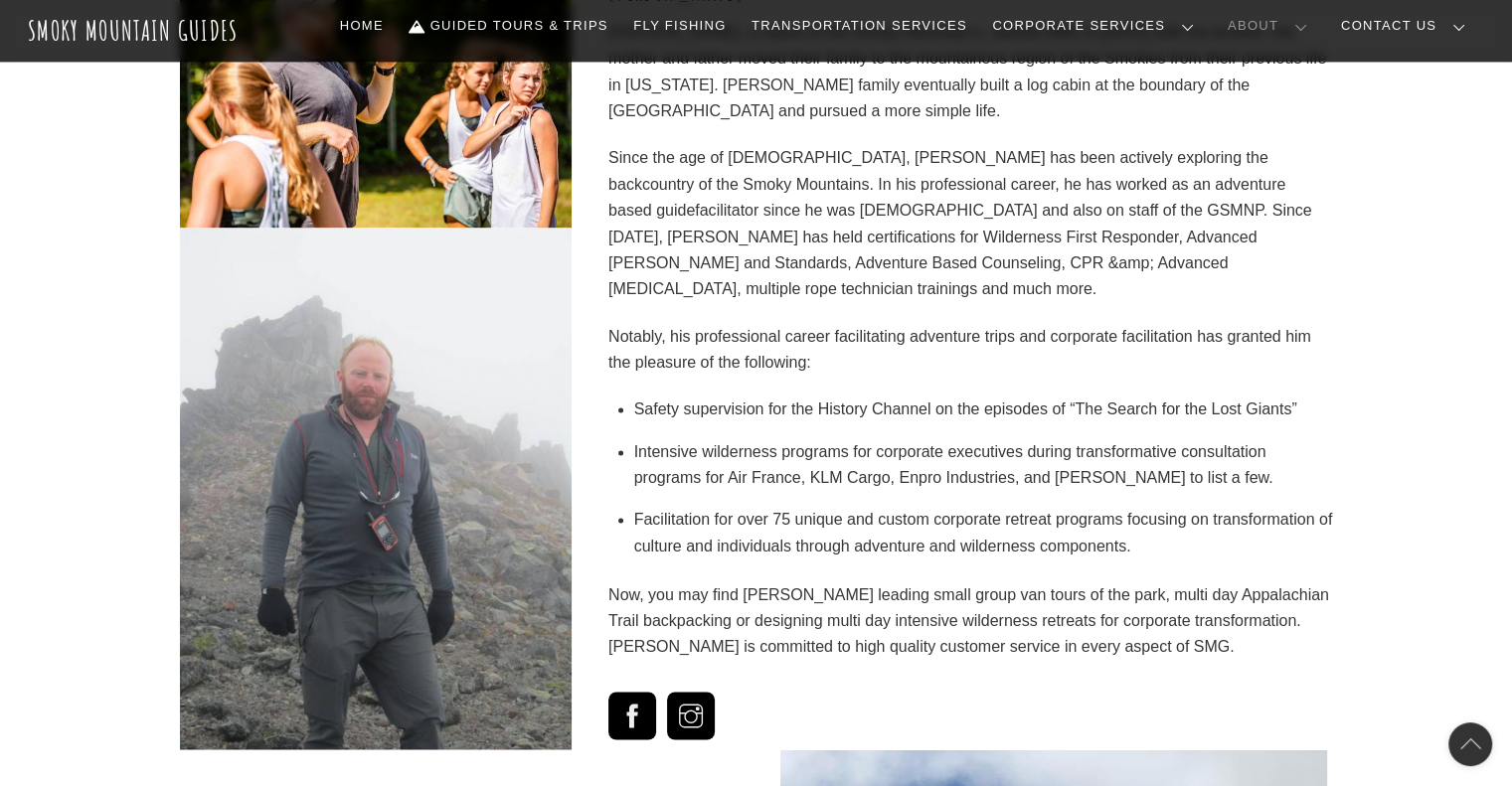 scroll, scrollTop: 3117, scrollLeft: 0, axis: vertical 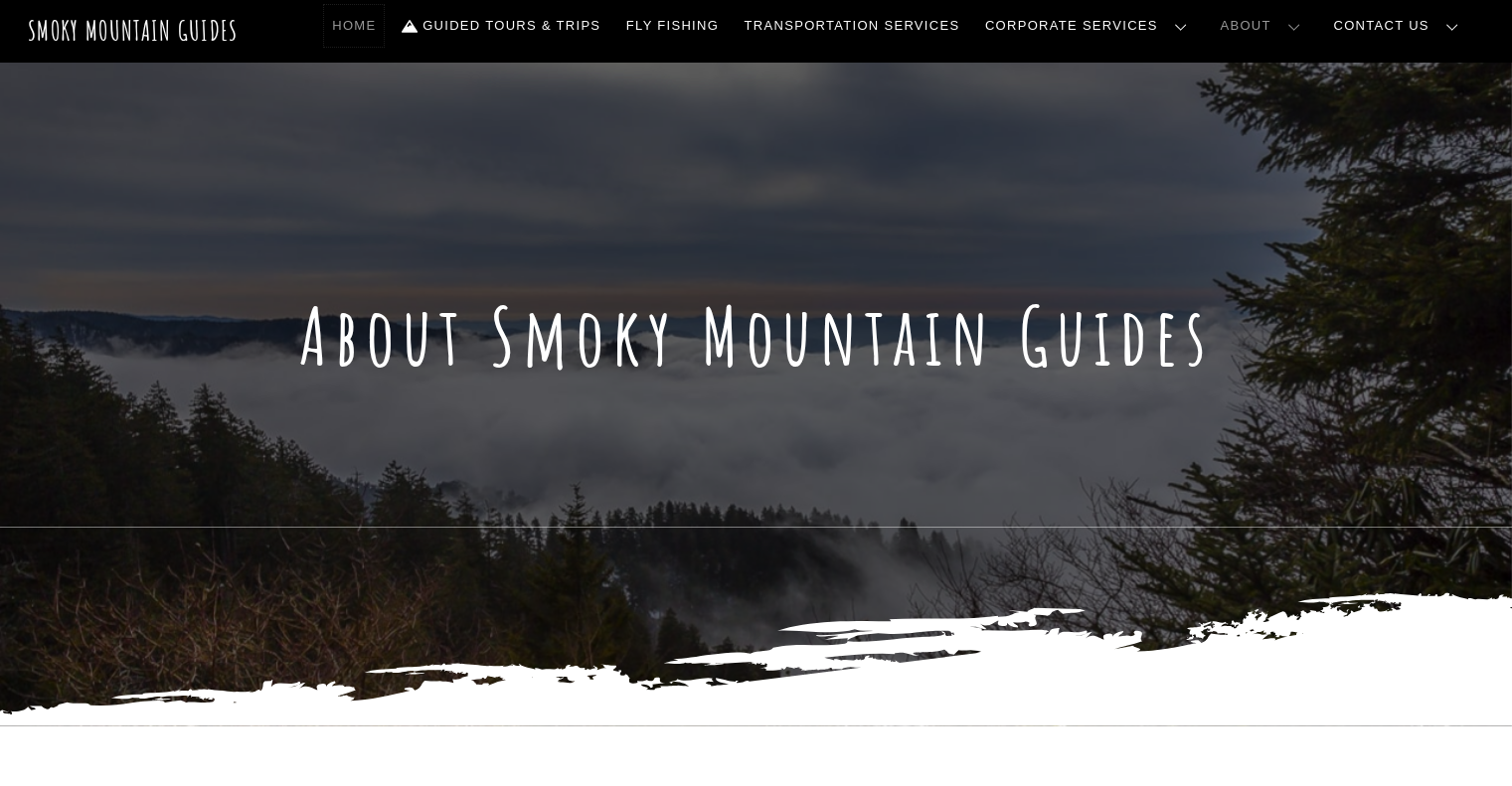 click on "Home" at bounding box center [354, 26] 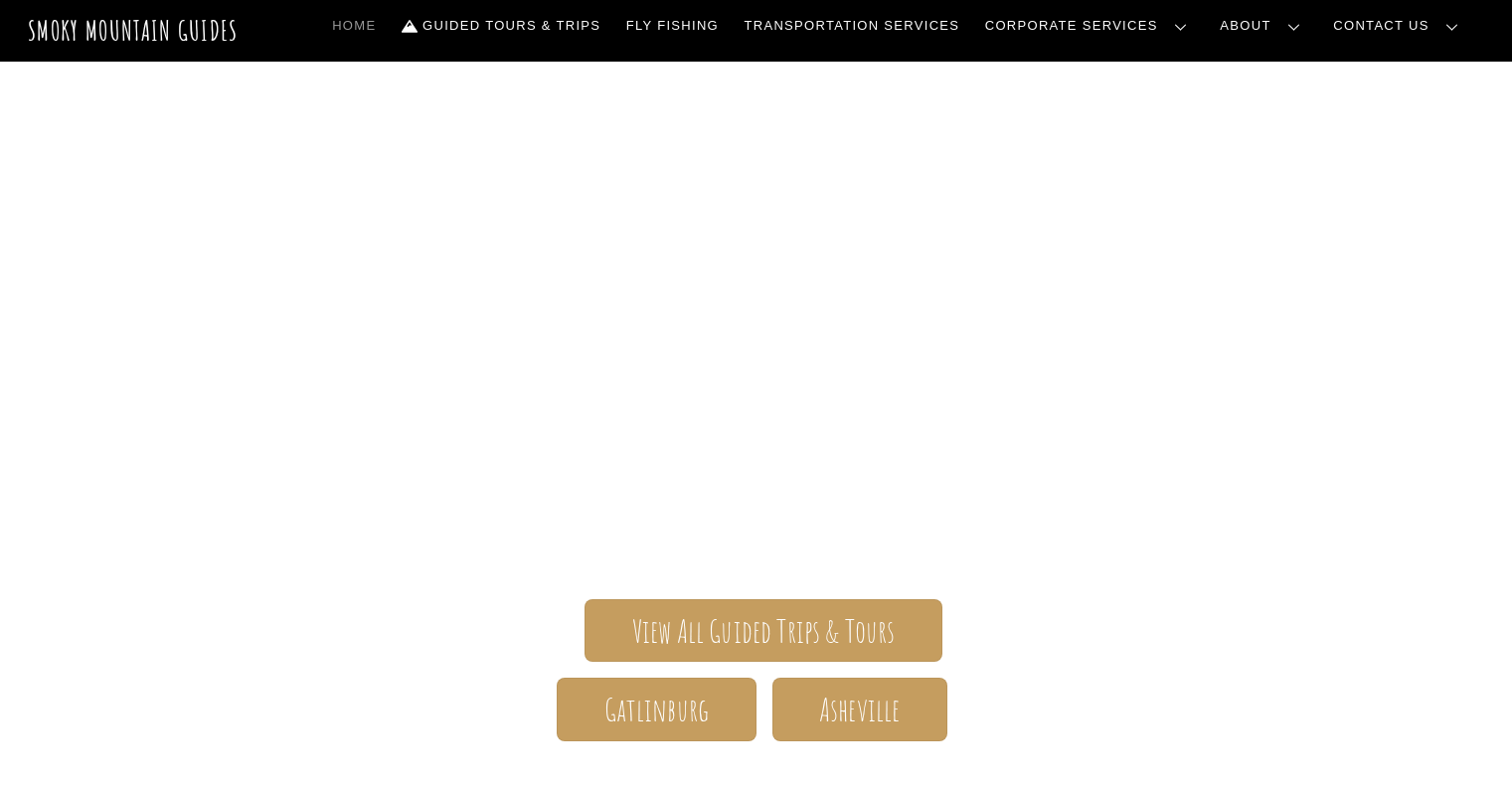 scroll, scrollTop: 0, scrollLeft: 0, axis: both 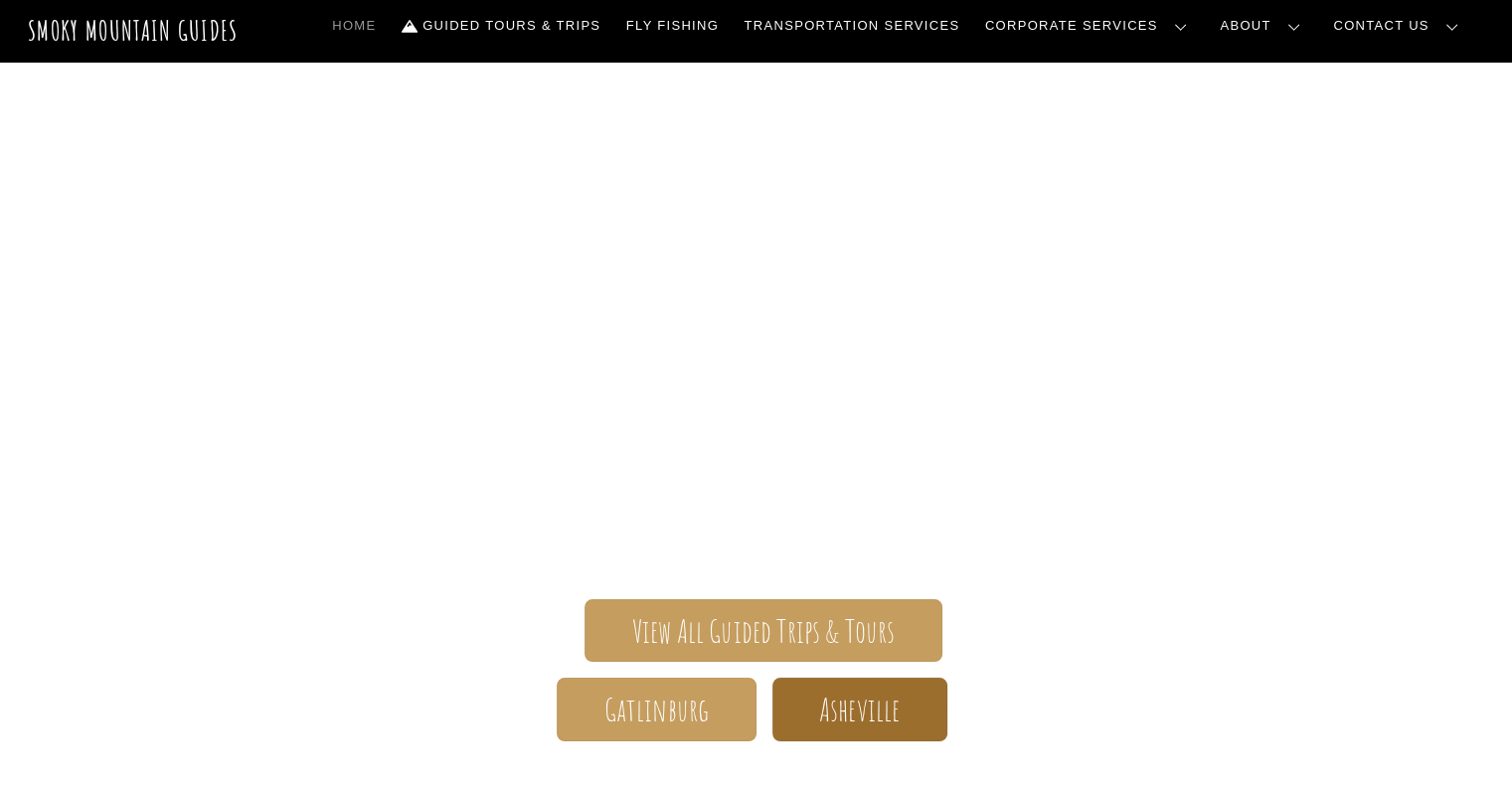 click on "Asheville" at bounding box center [859, 709] 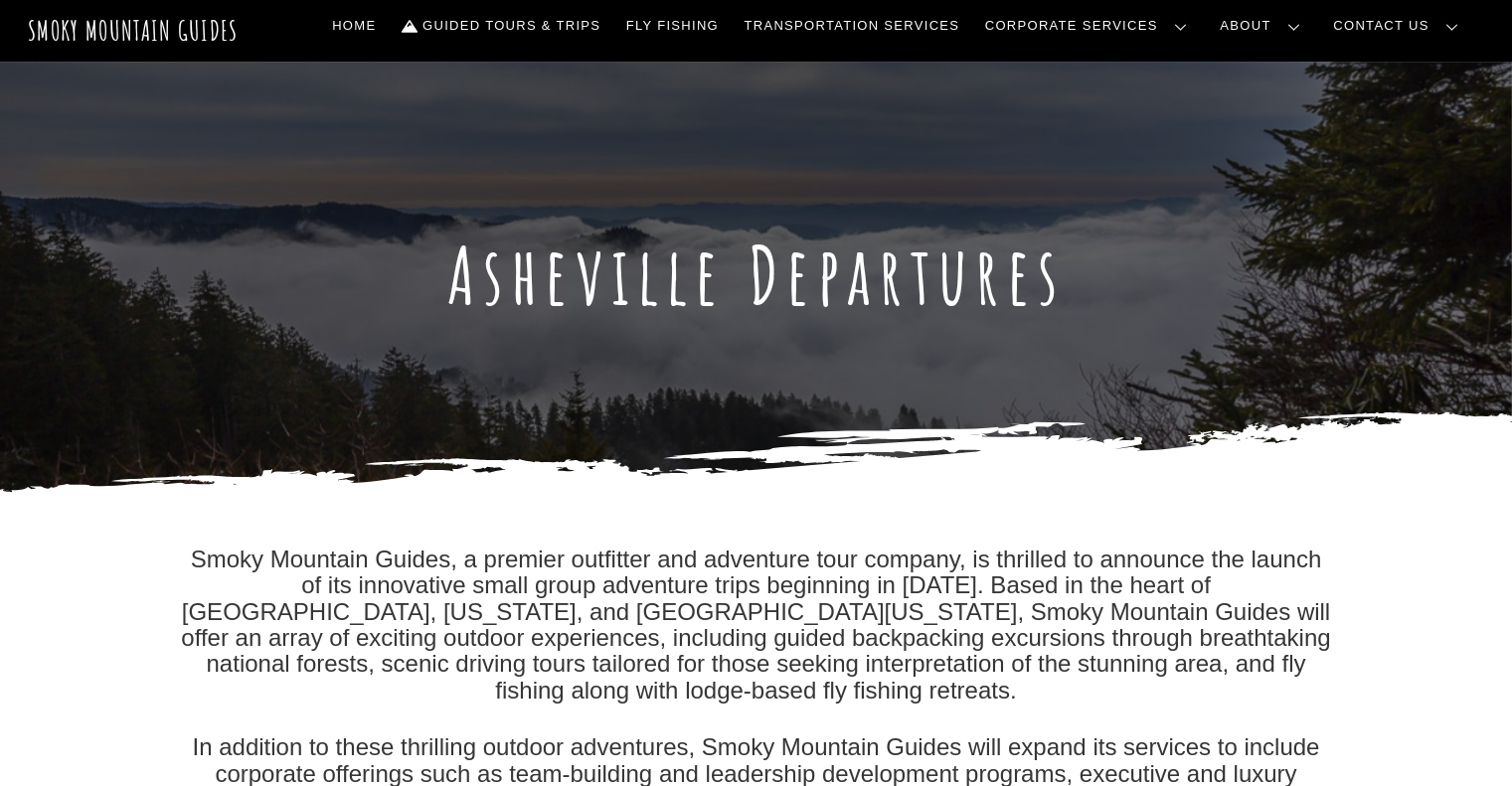 scroll, scrollTop: 0, scrollLeft: 0, axis: both 